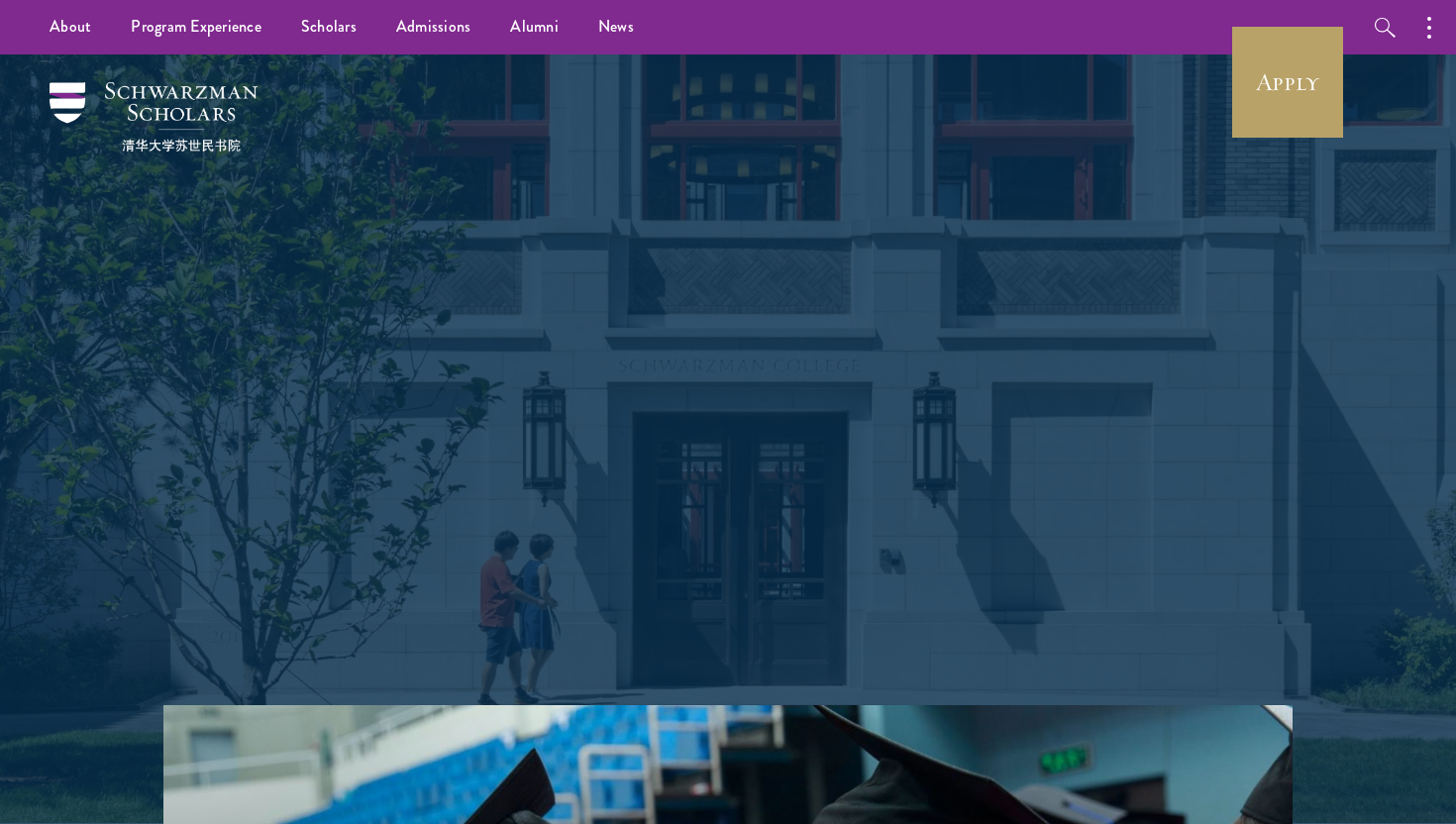 scroll, scrollTop: 0, scrollLeft: 0, axis: both 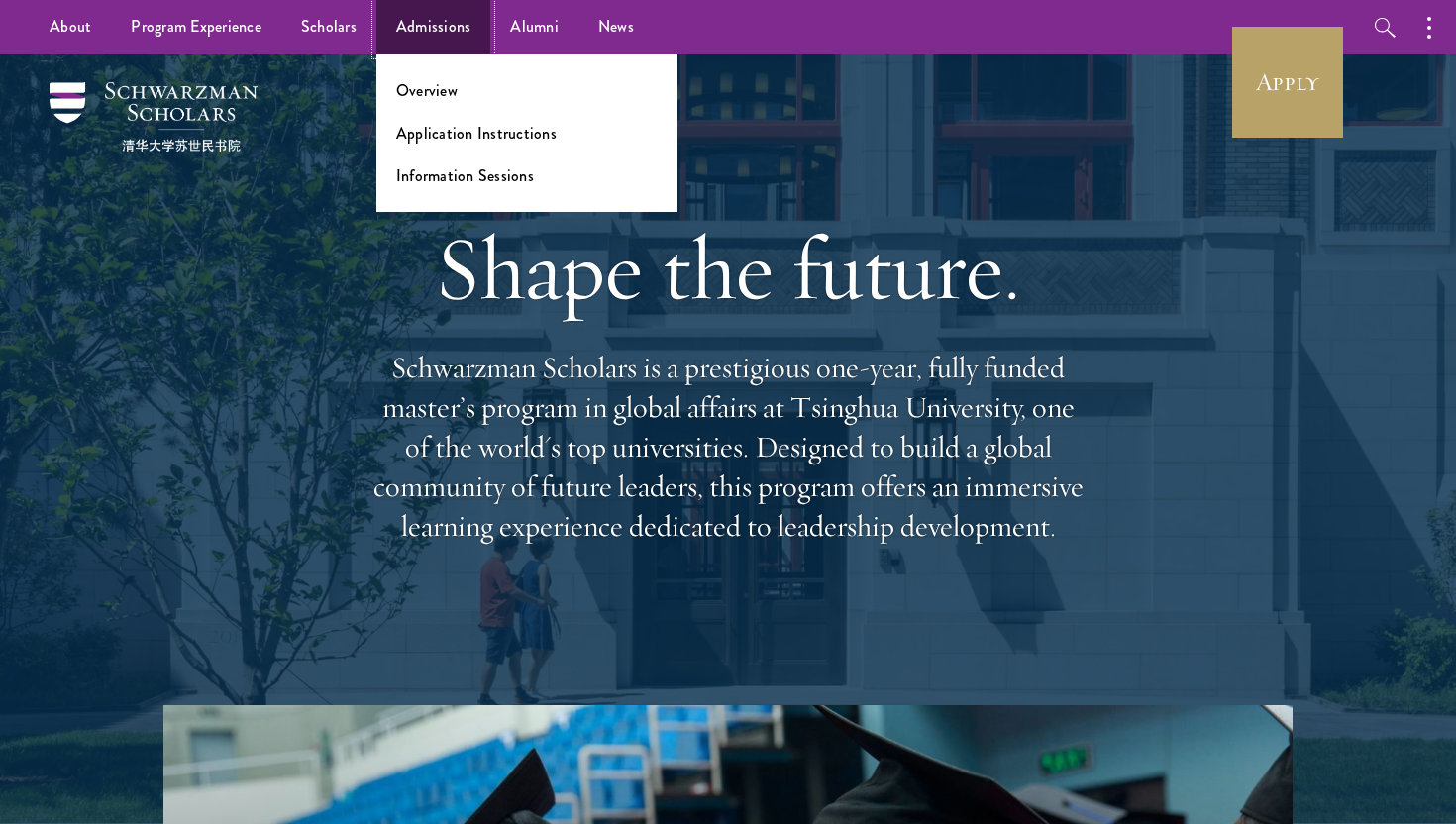 click on "Admissions" at bounding box center (434, 27) 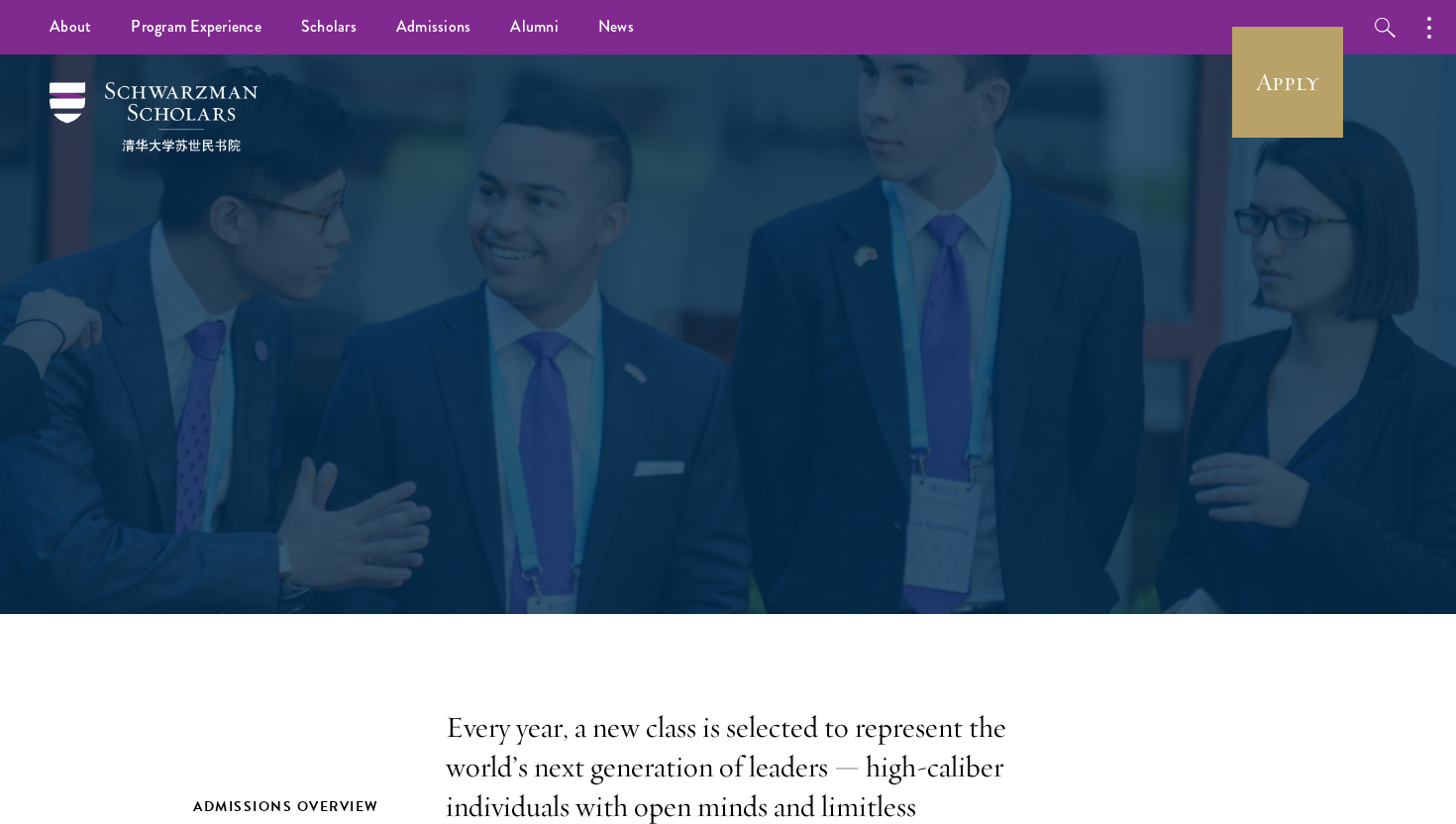 scroll, scrollTop: 0, scrollLeft: 0, axis: both 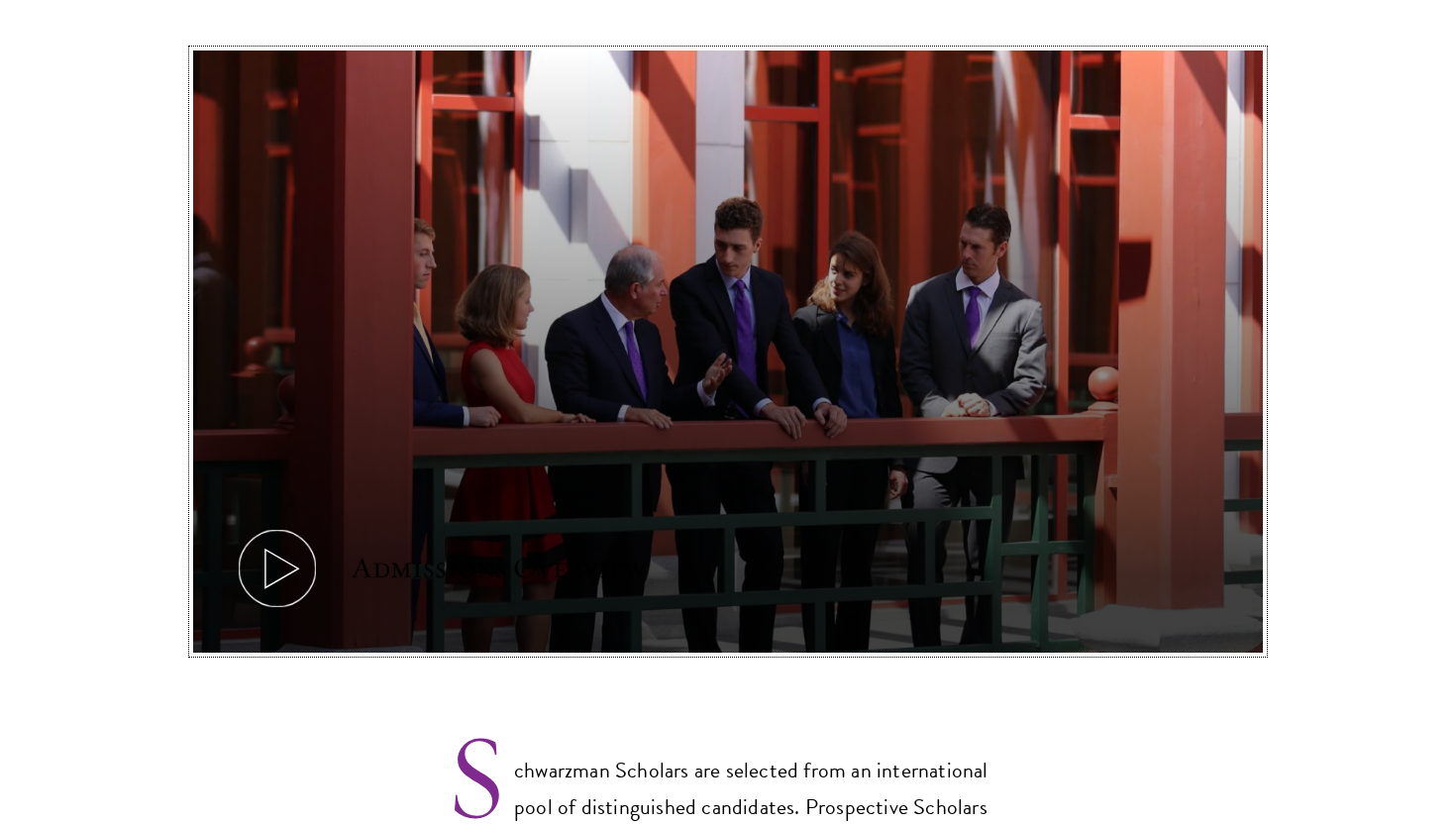 click on "Admissions Overview" at bounding box center (498, 568) 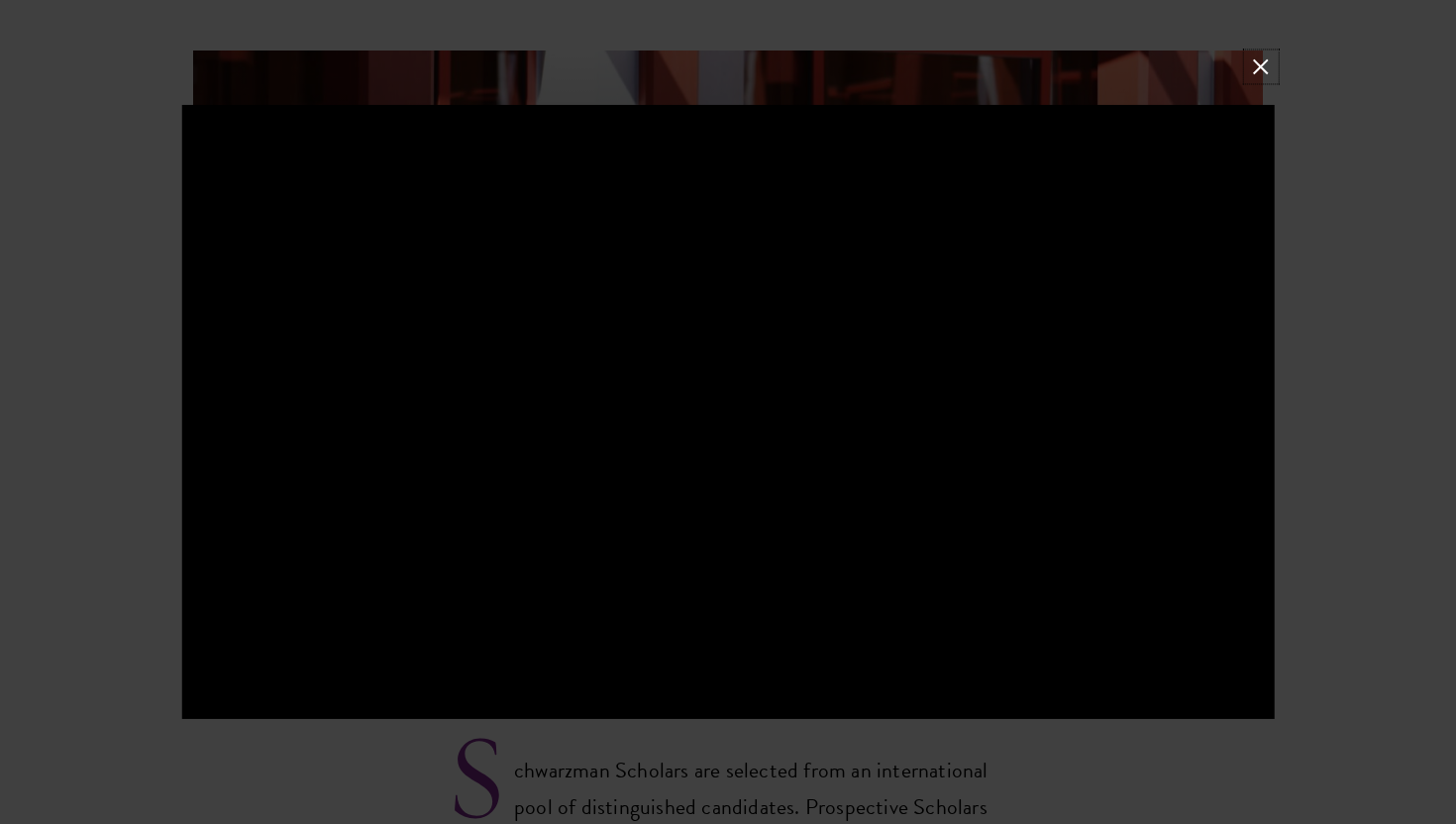 click at bounding box center [1261, 66] 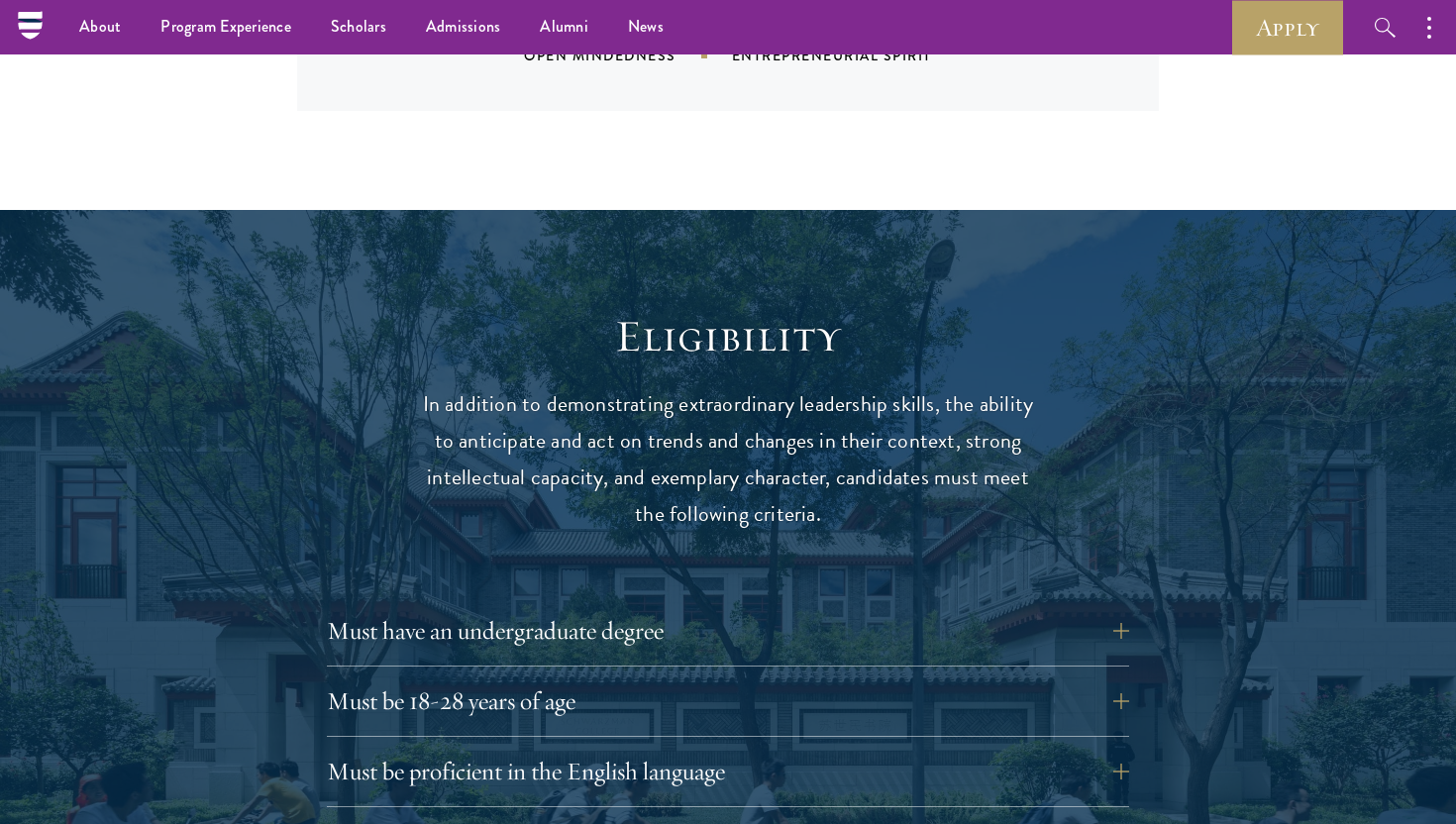 scroll, scrollTop: 2296, scrollLeft: 0, axis: vertical 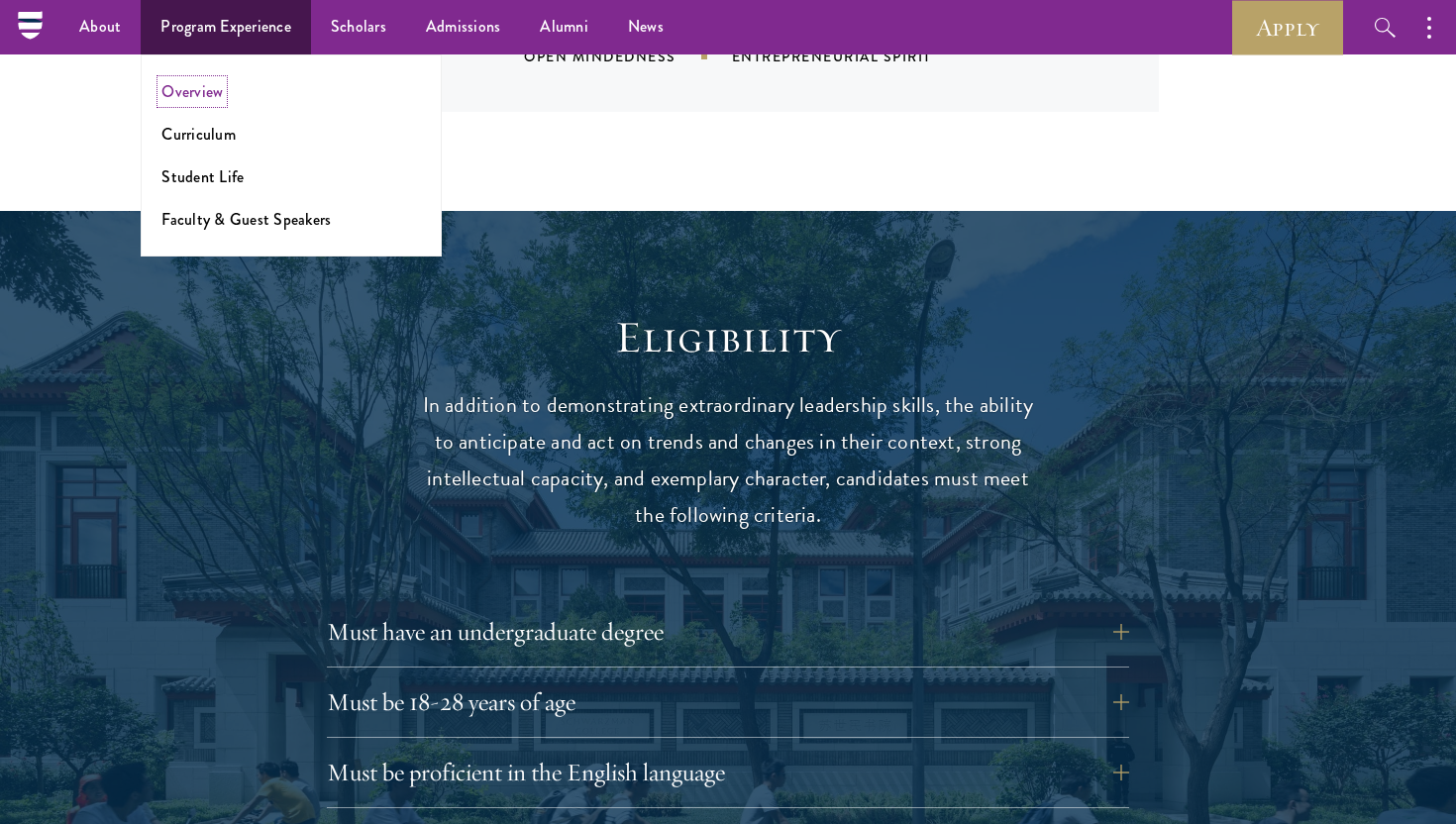 click on "Overview" at bounding box center [192, 91] 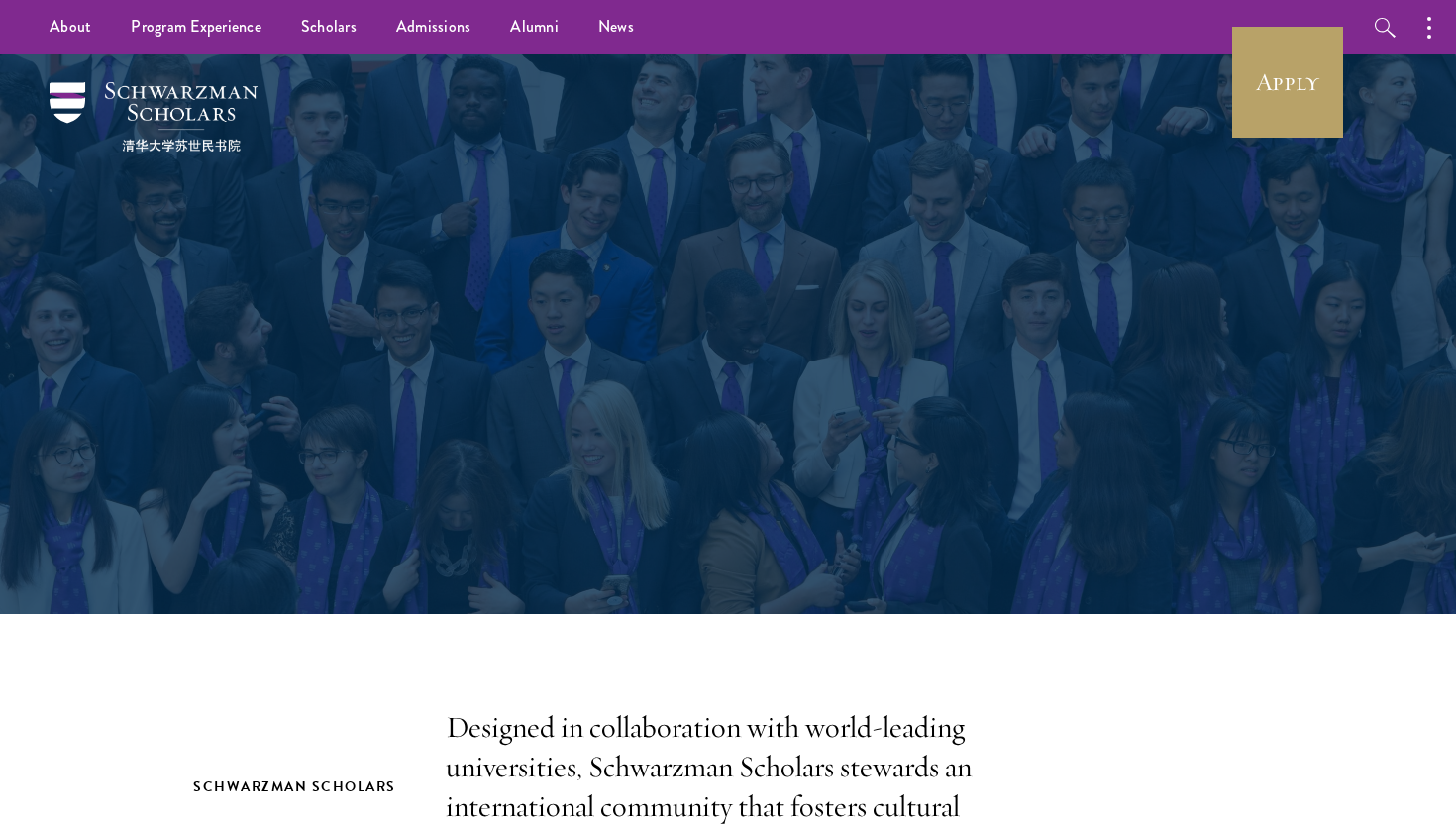 scroll, scrollTop: 0, scrollLeft: 0, axis: both 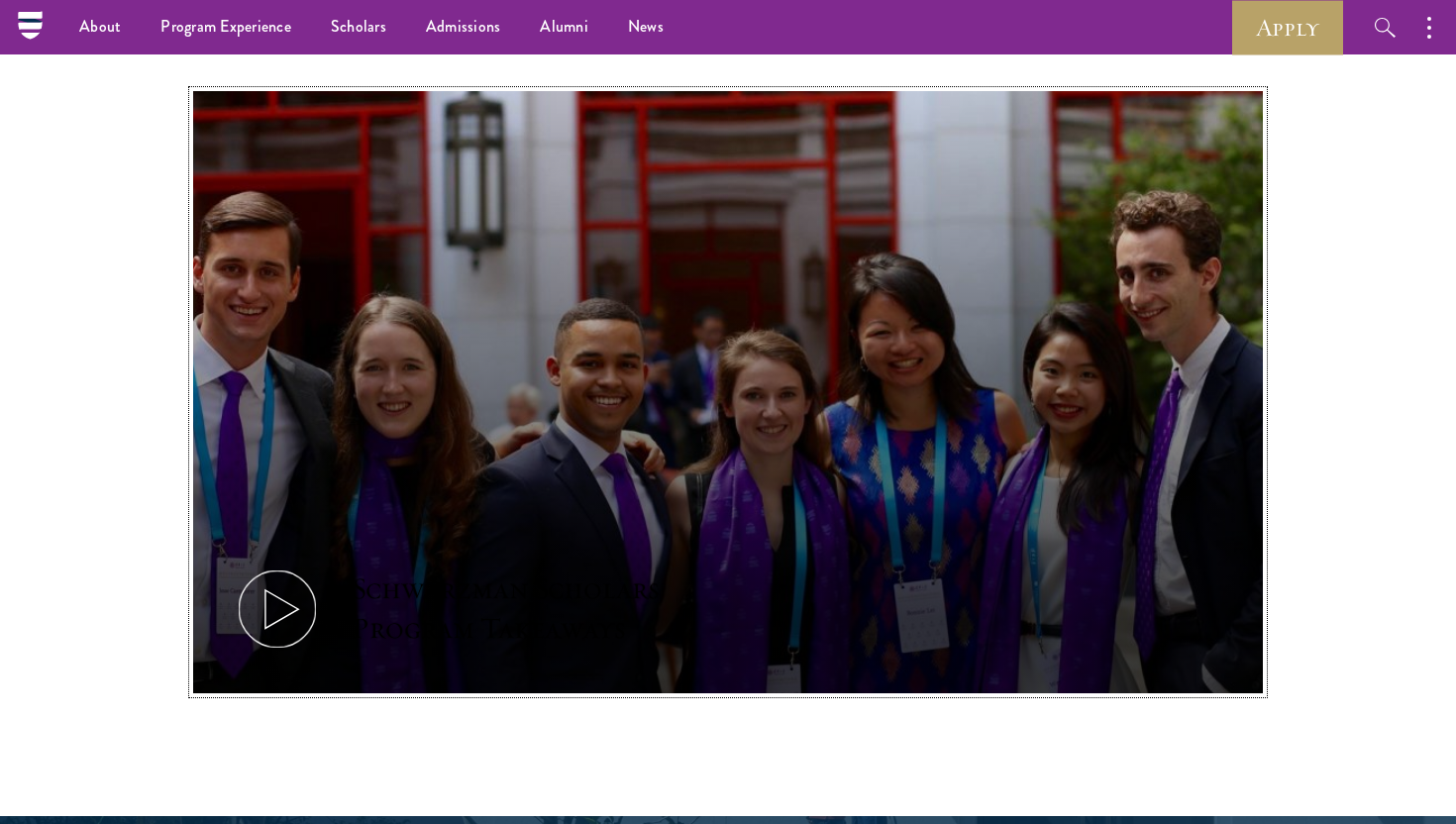 click 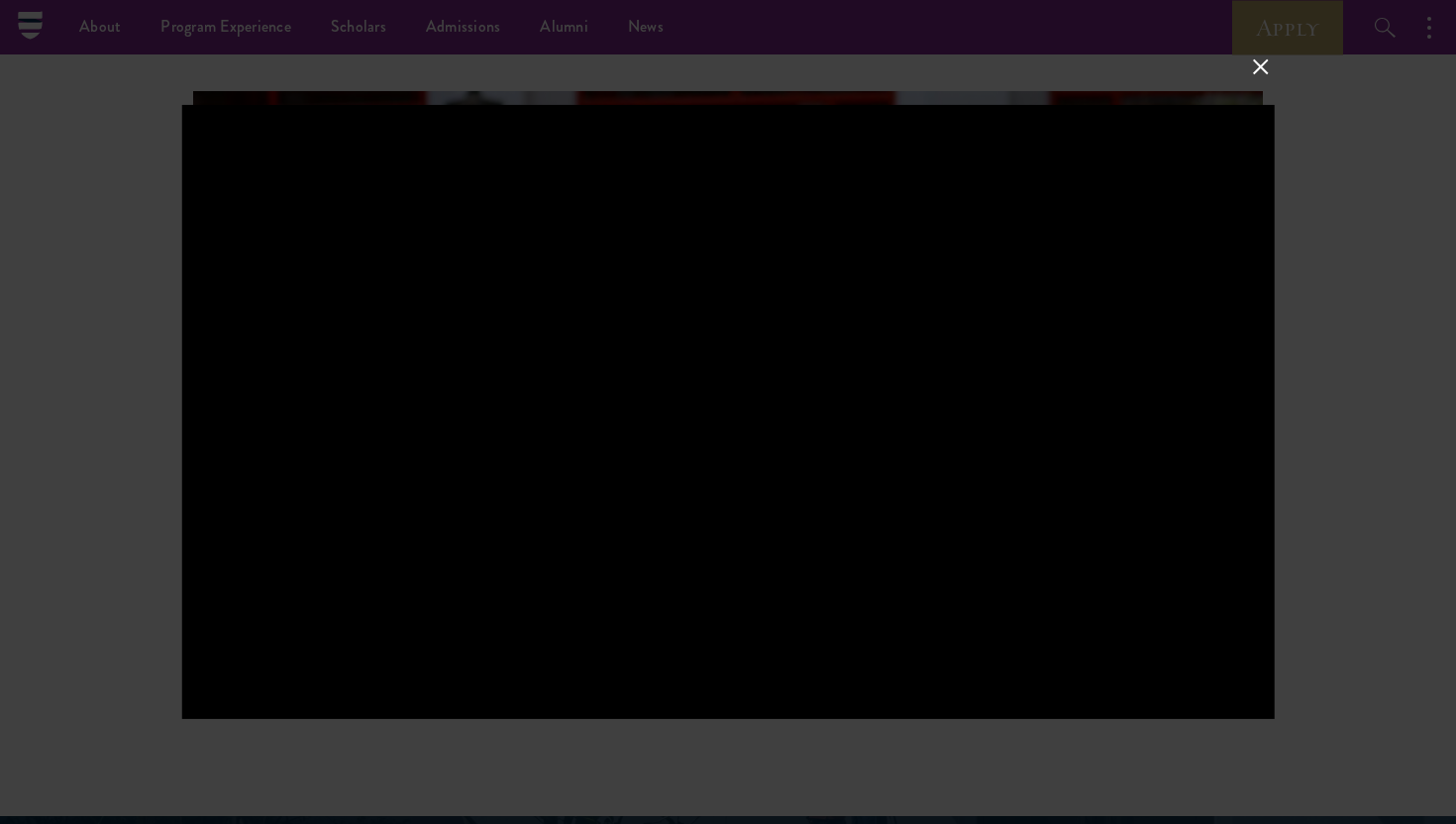 type 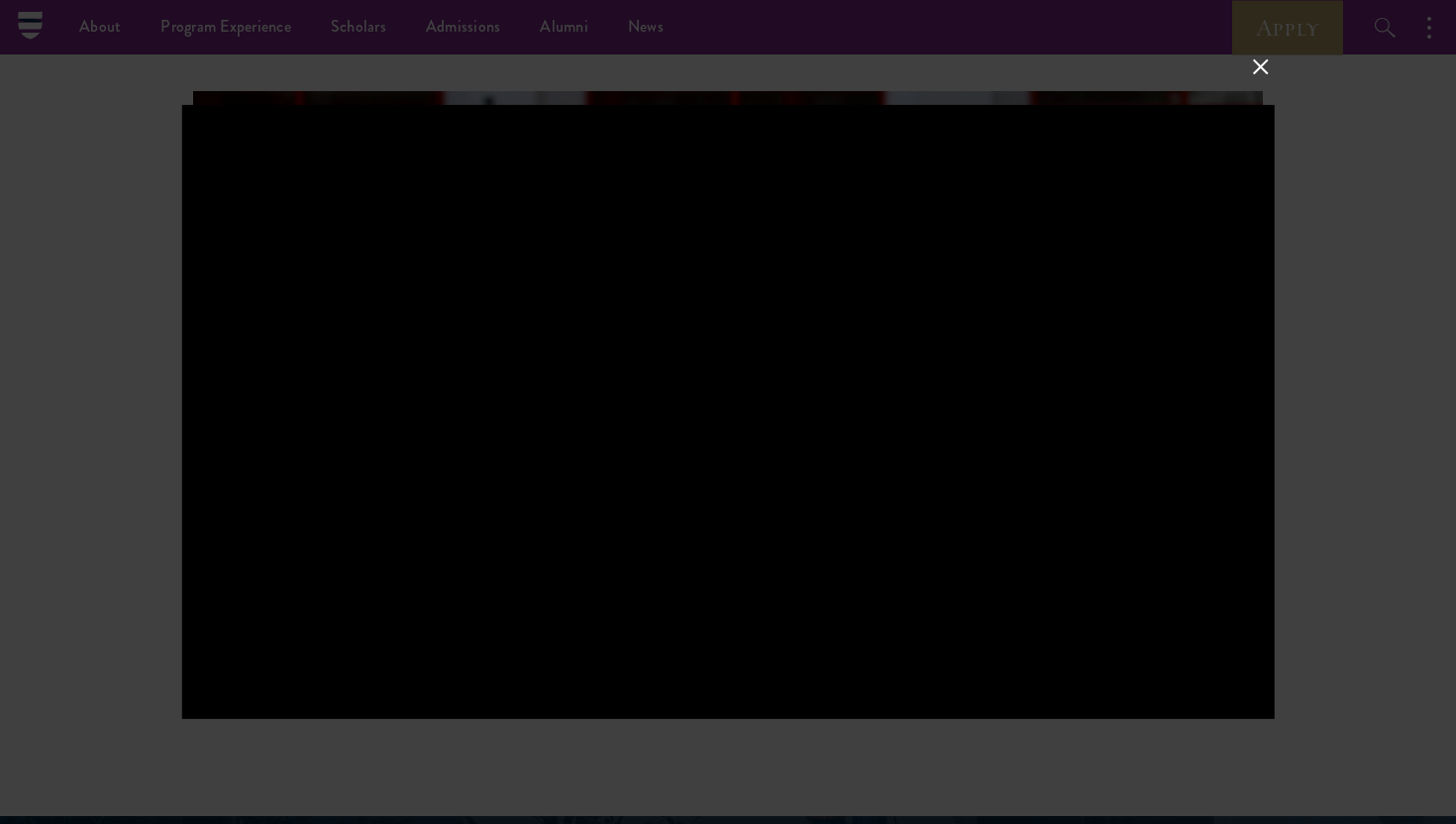 click at bounding box center (728, 412) 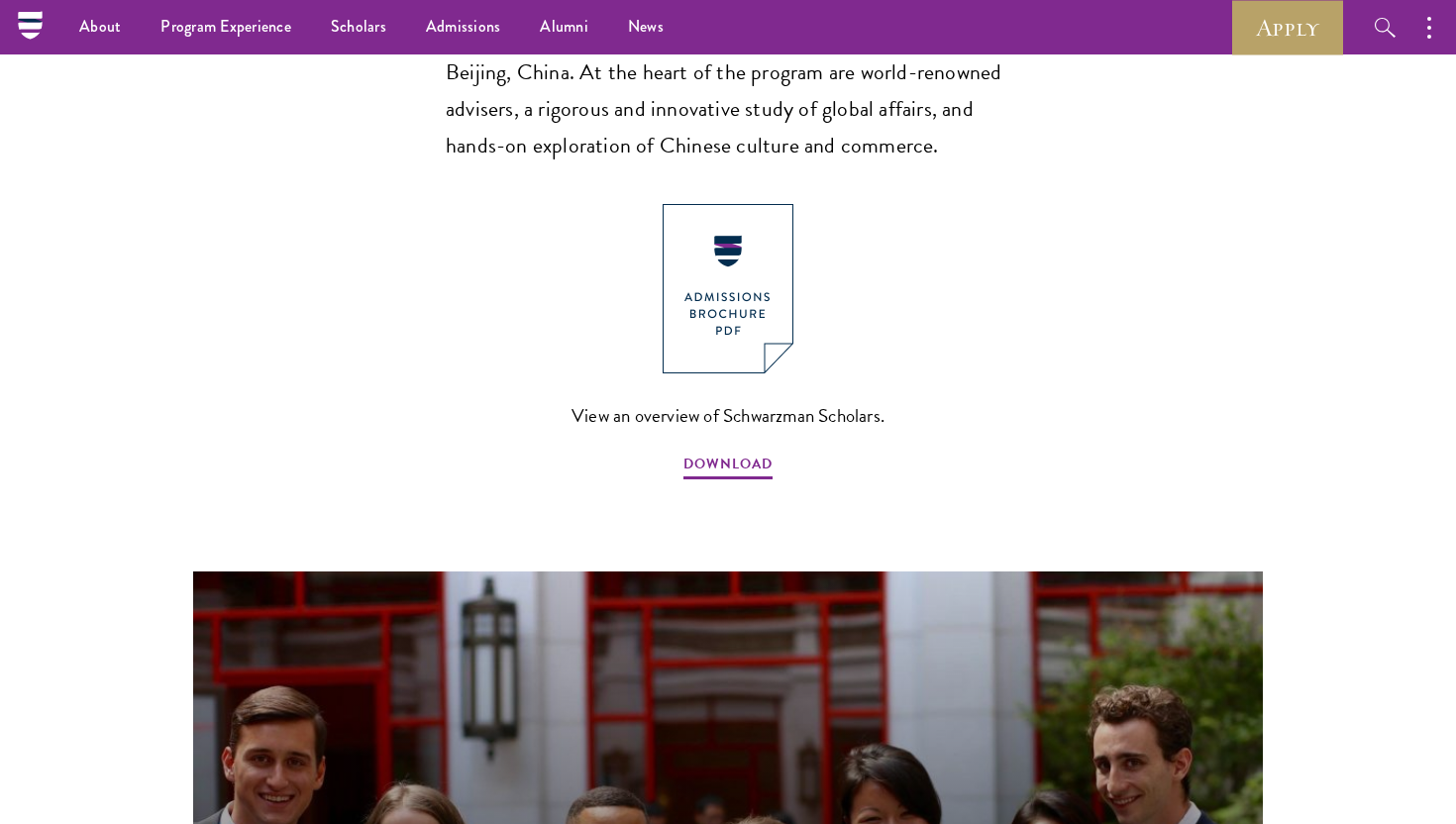 scroll, scrollTop: 1177, scrollLeft: 0, axis: vertical 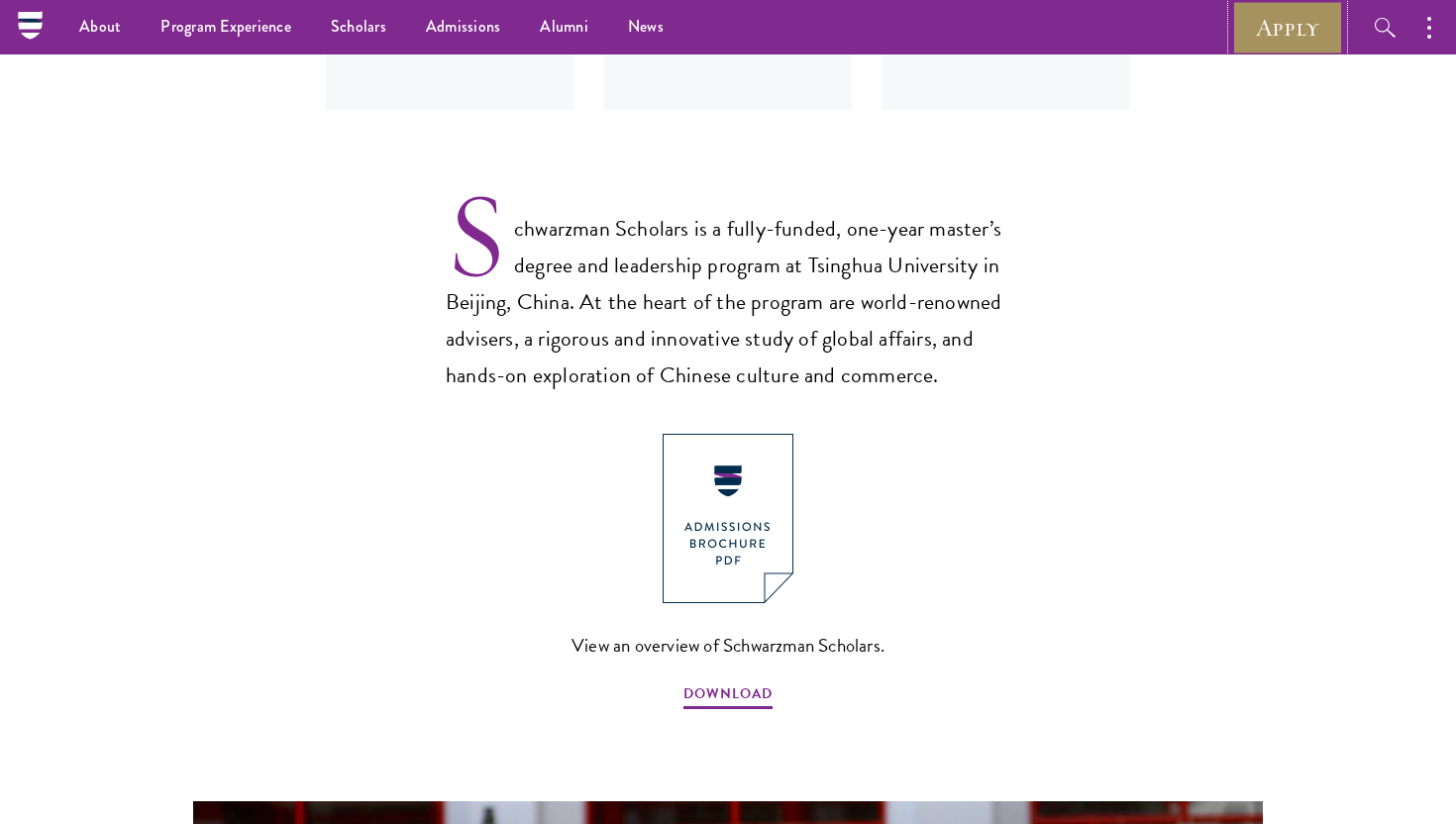 click on "Apply" at bounding box center [1288, 27] 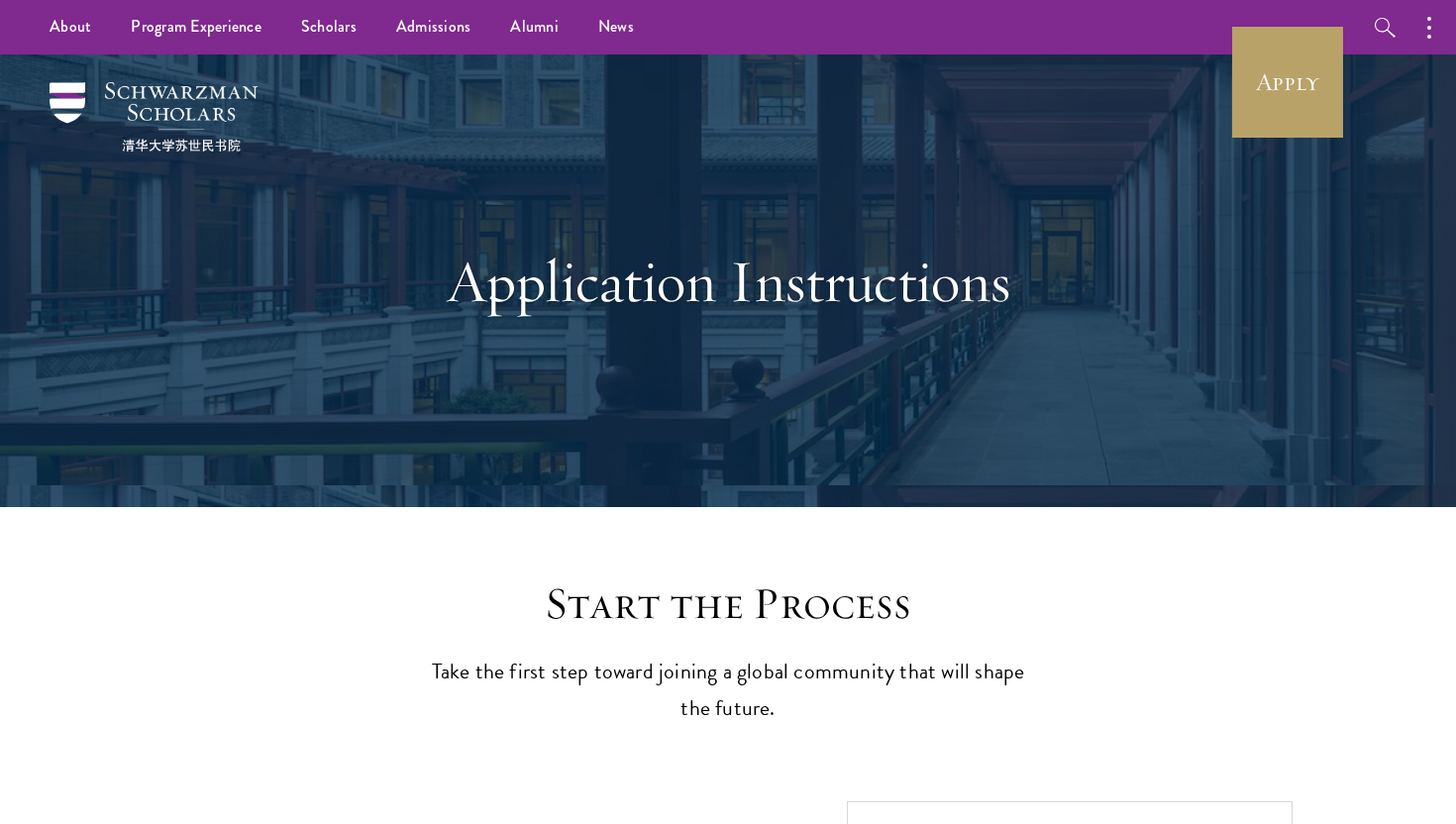 scroll, scrollTop: 0, scrollLeft: 0, axis: both 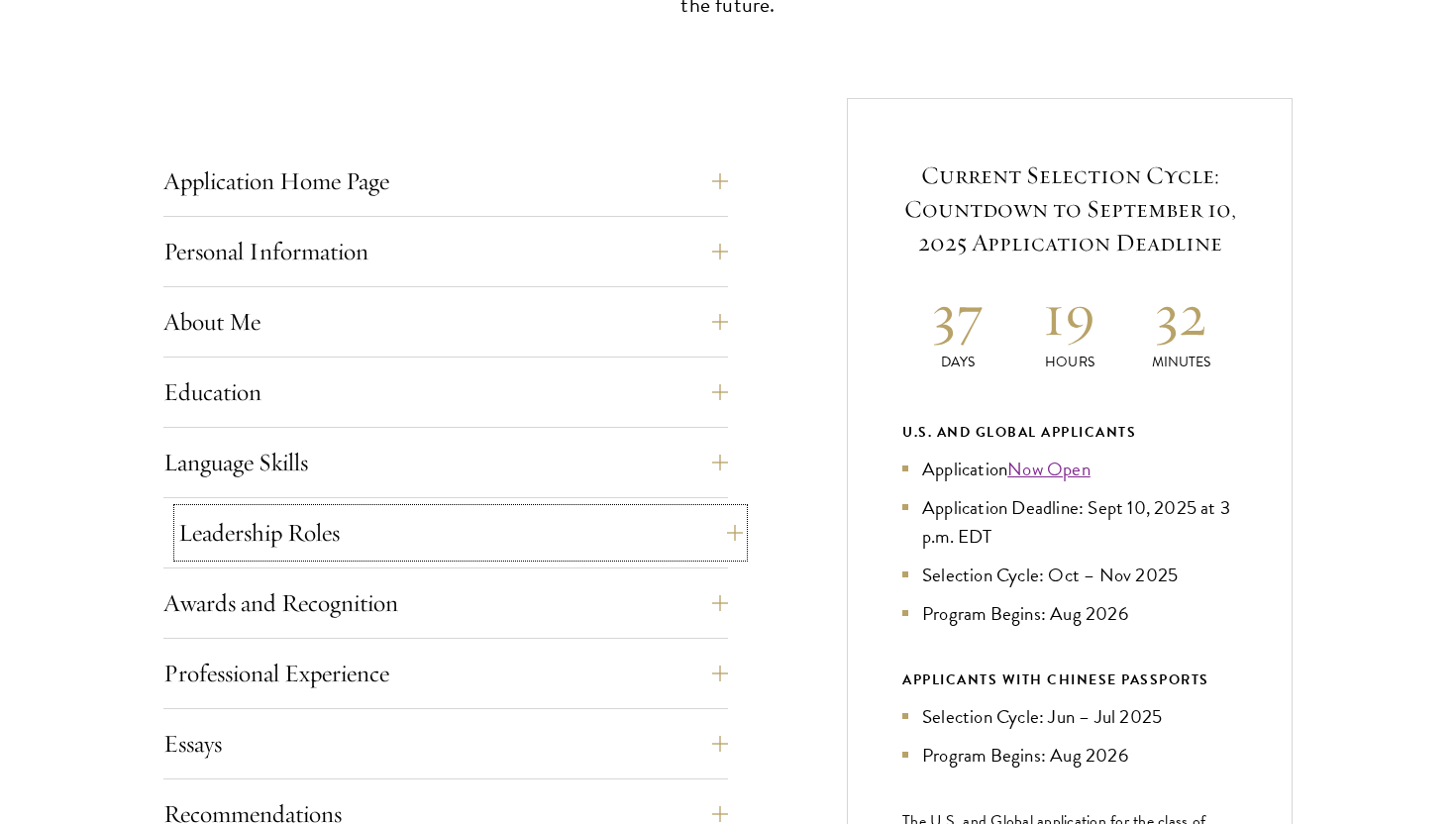 click on "Leadership Roles" at bounding box center [461, 533] 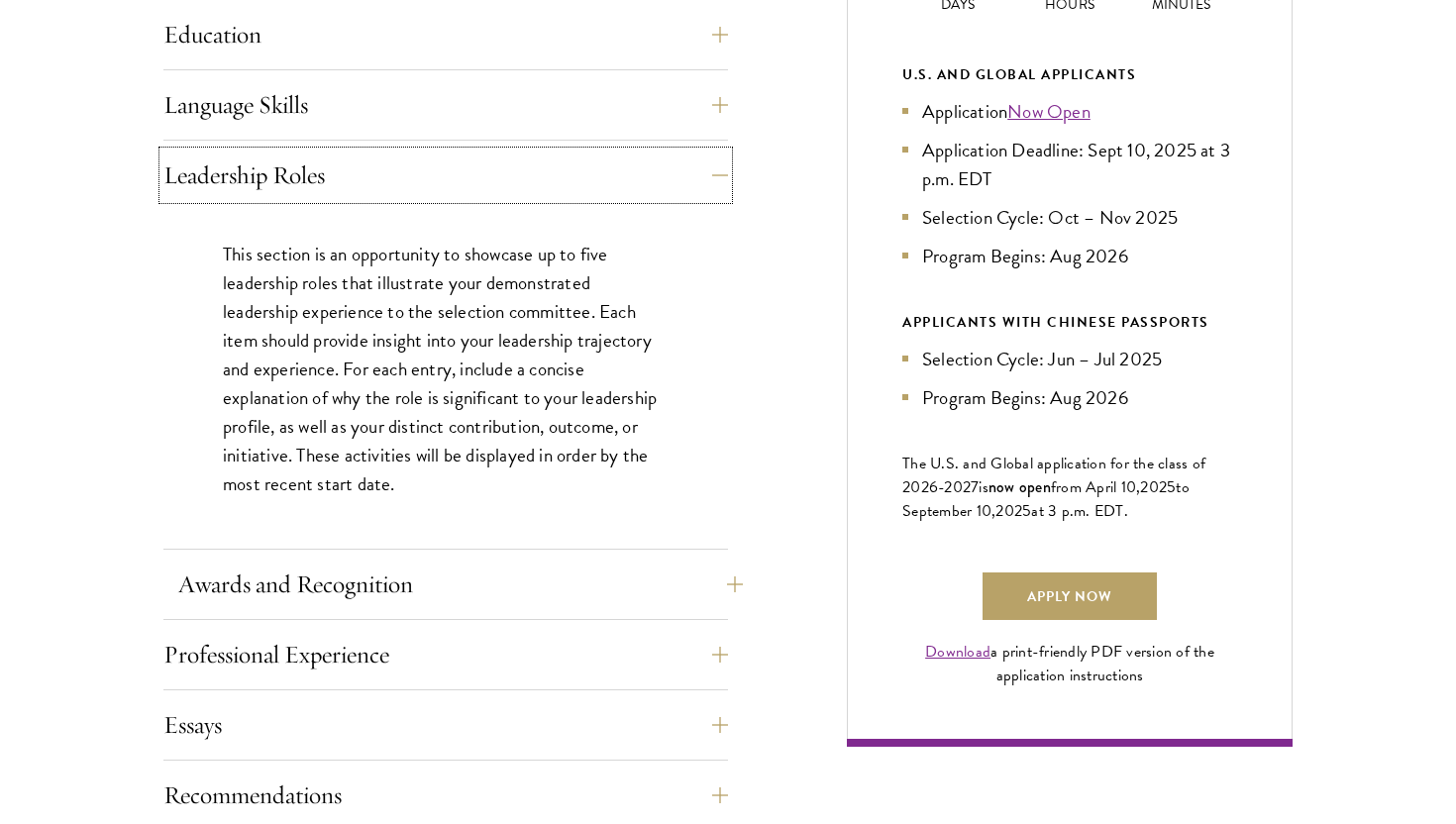 scroll, scrollTop: 1069, scrollLeft: 0, axis: vertical 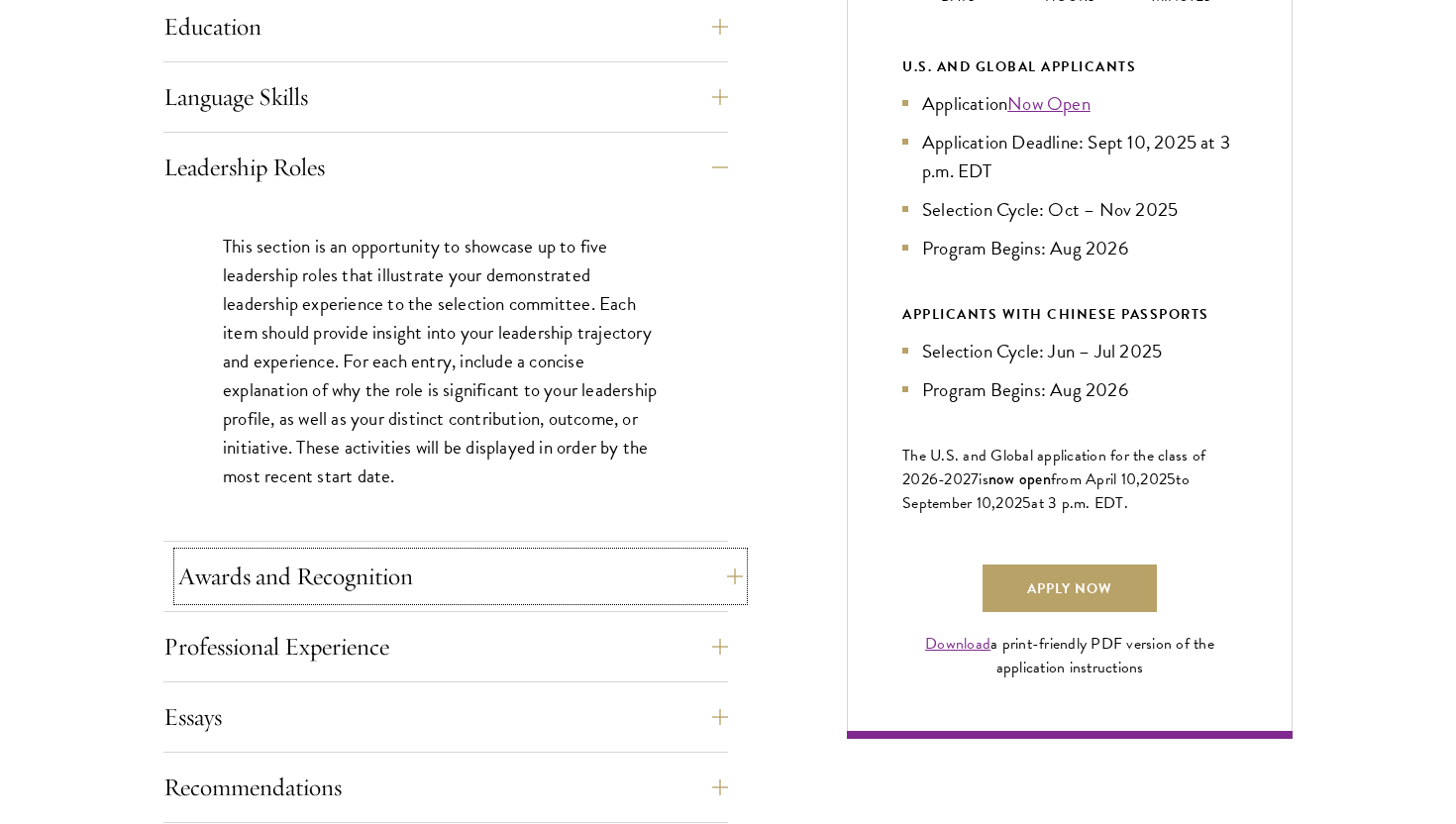 click on "Awards and Recognition" at bounding box center [461, 576] 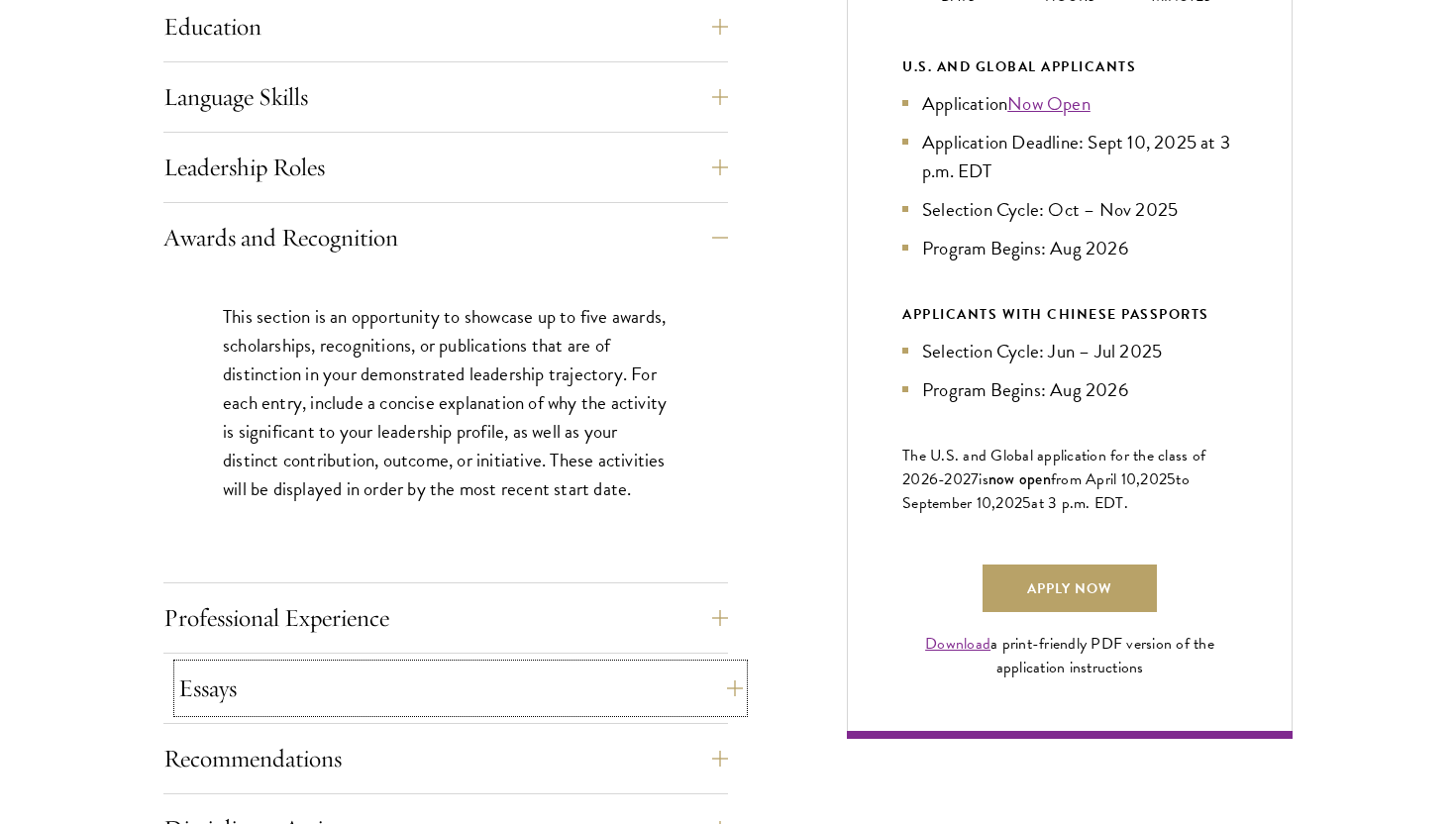 click on "Essays" at bounding box center (461, 688) 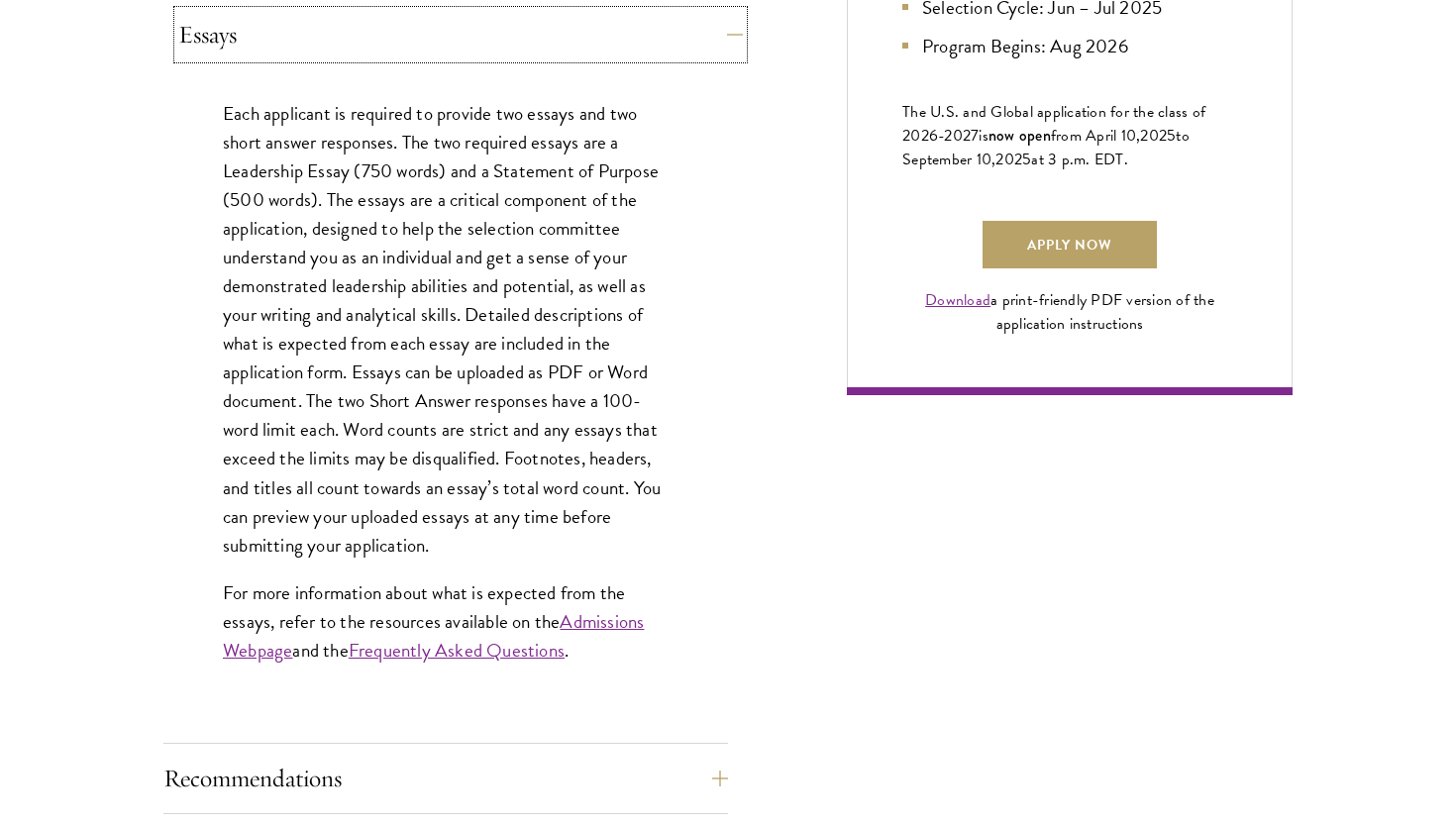 scroll, scrollTop: 1413, scrollLeft: 0, axis: vertical 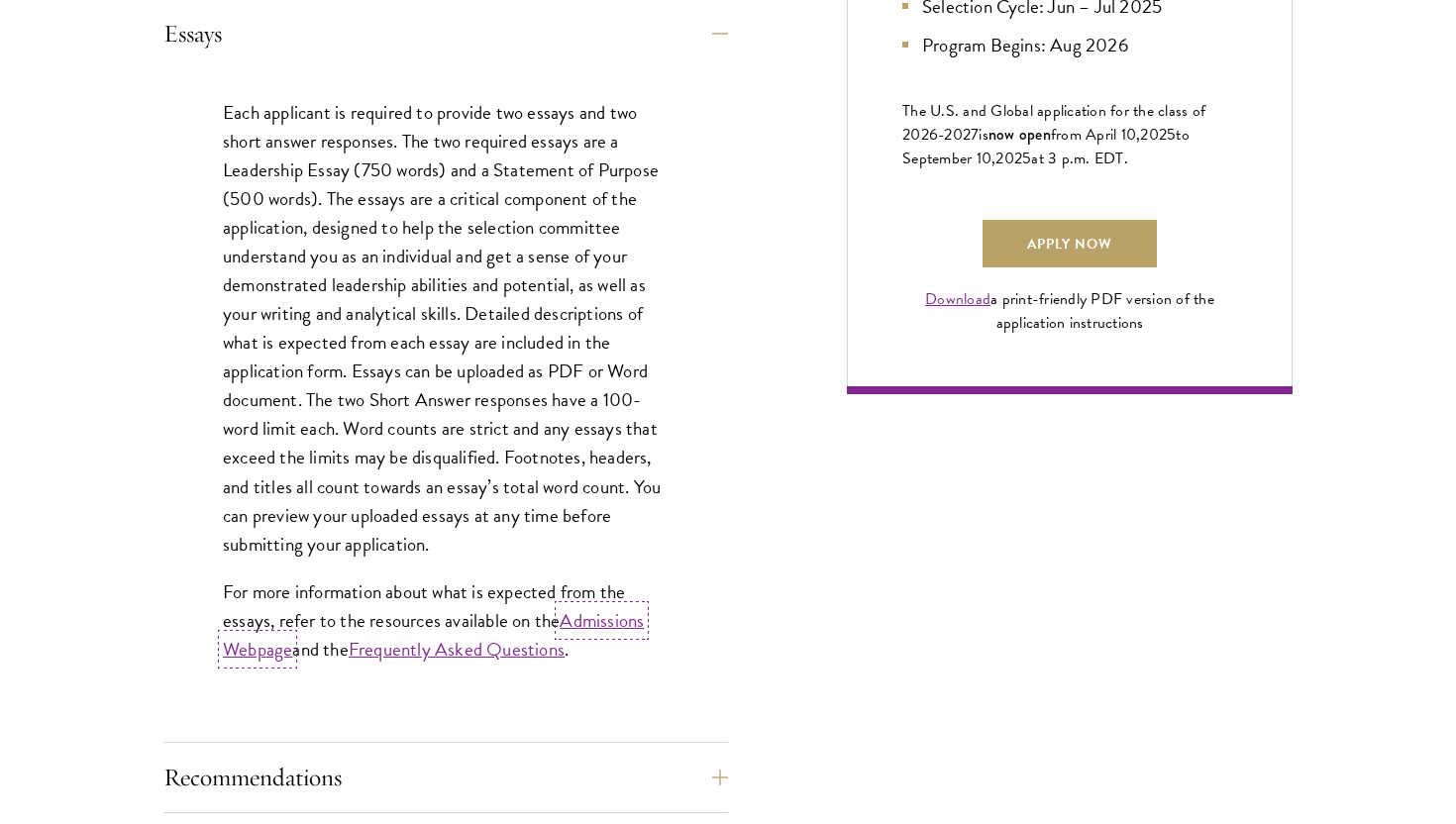 click on "Admissions Webpage" at bounding box center (433, 635) 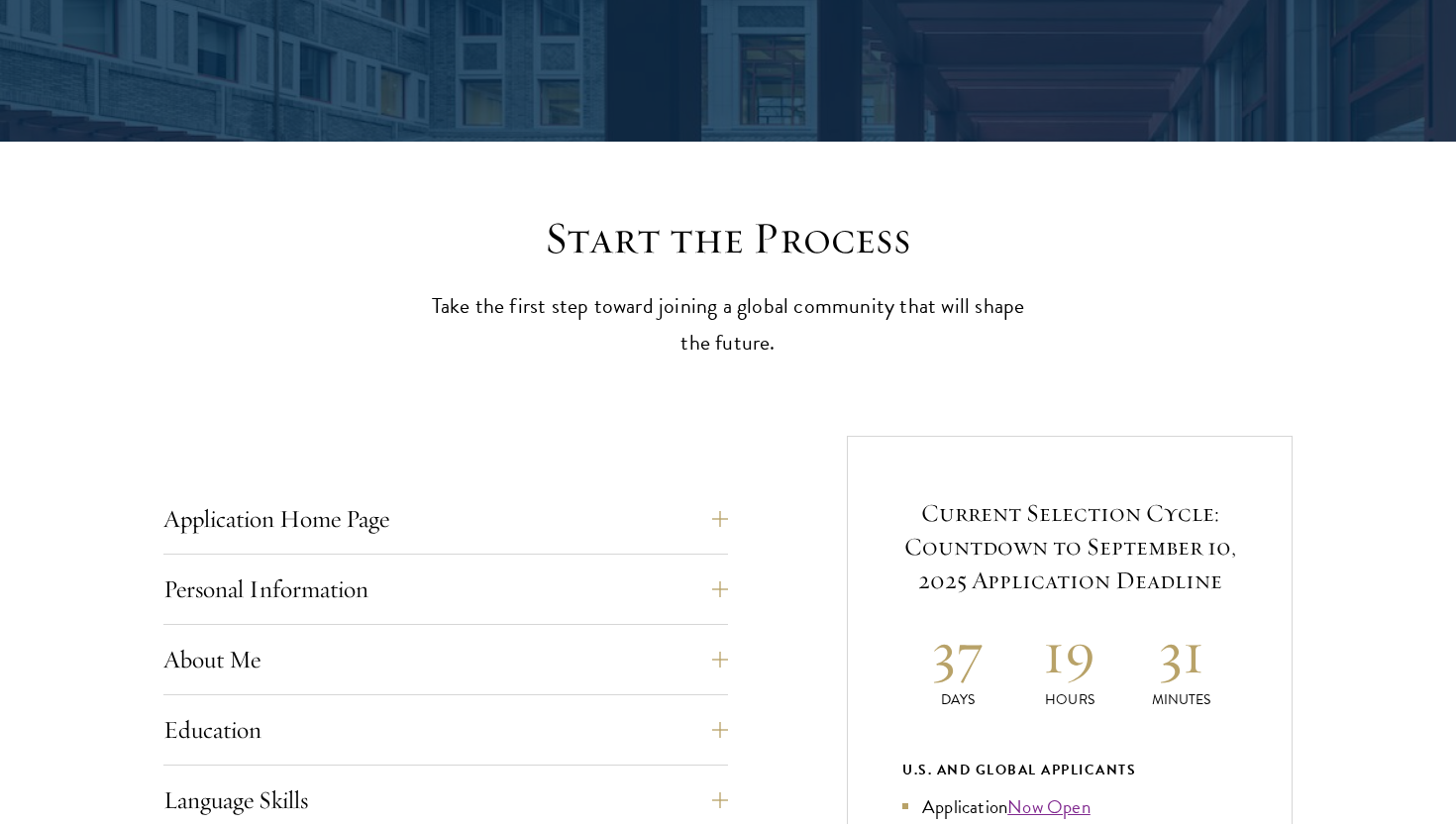 scroll, scrollTop: 519, scrollLeft: 0, axis: vertical 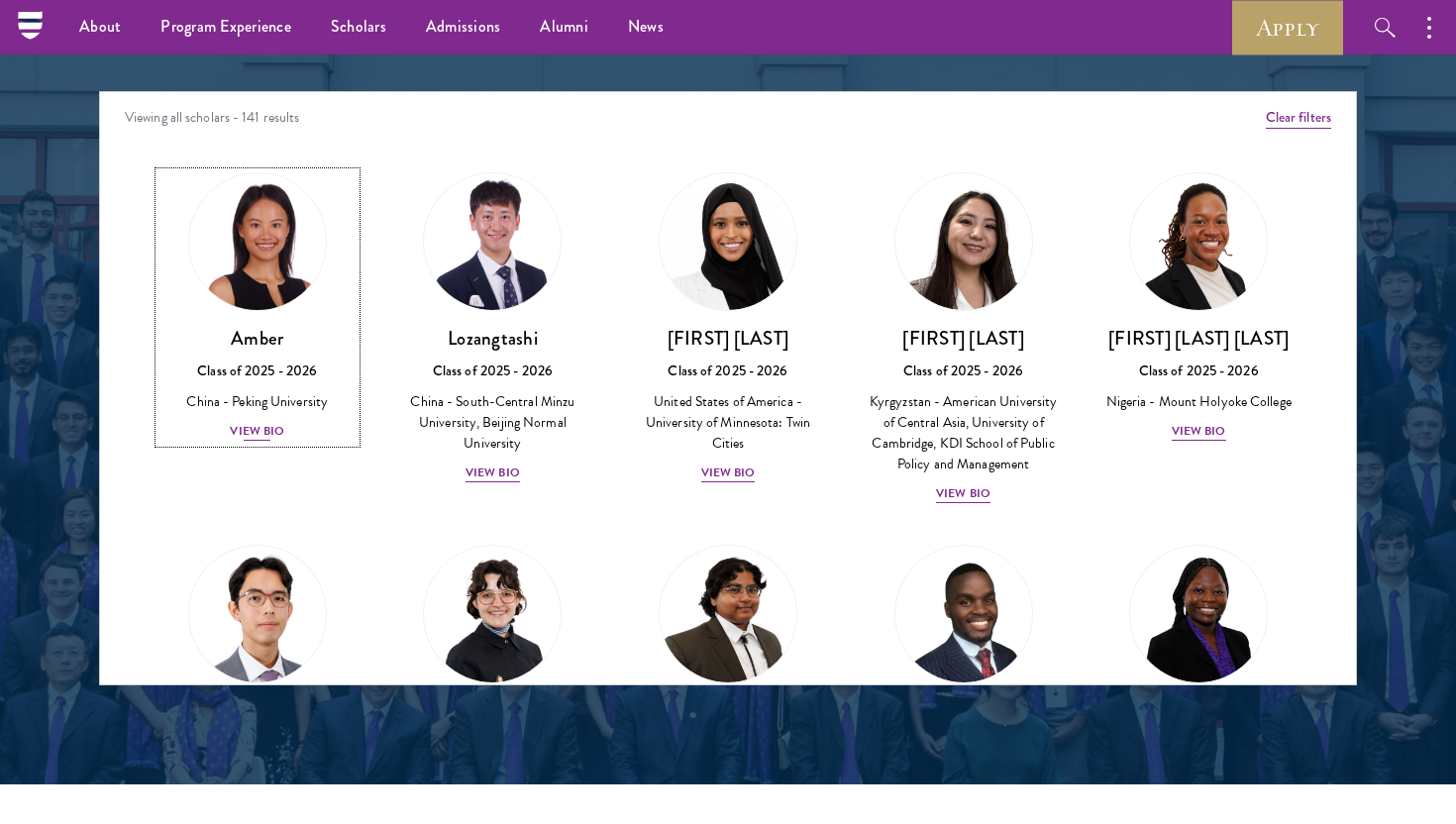 click on "View Bio" at bounding box center [257, 431] 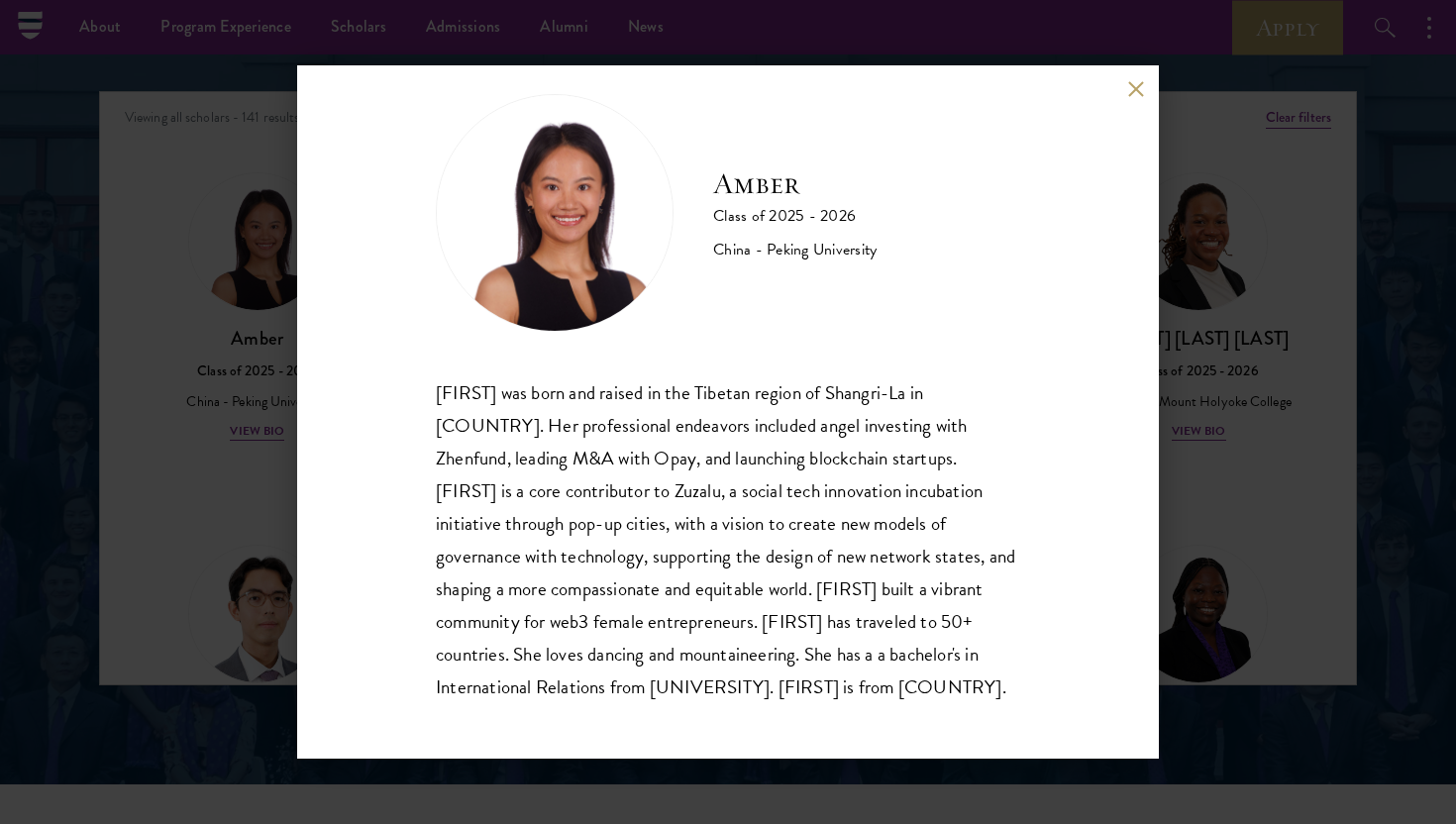 scroll, scrollTop: 35, scrollLeft: 0, axis: vertical 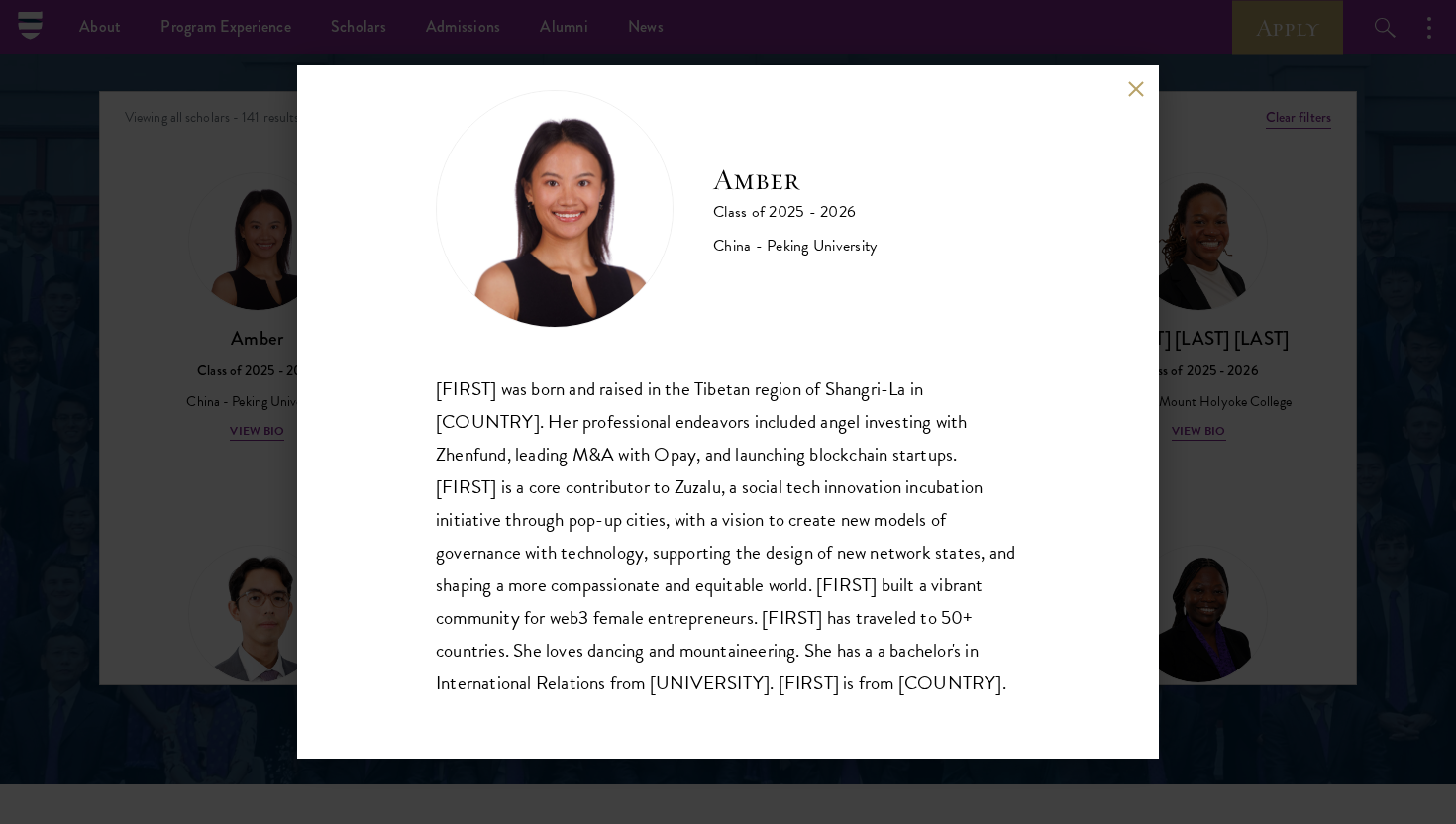 click on "[FIRST]
[COUNTRY] - [UNIVERSITY]
[FIRST] ([FIRST]) was born and raised in the Tibetan region of Shangri-La in Yunnan, China. Her professional endeavors included angel investing with Zhenfund, leading M&A with Opay, and launching blockchain startups. [FIRST] is a core contributor to Zuzalu, a social tech innovation incubation initiative through pop-up cities, with a vision to create new models of governance with technology, supporting the design of new network states, and shaping a more compassionate and equitable world. [FIRST] built a vibrant community for web3 female entrepreneurs. [FIRST] has traveled to 50+ countries. She loves dancing and mountaineering. She has a a bachelor's in International Relations from Peking University. [FIRST] is from China." at bounding box center (728, 412) 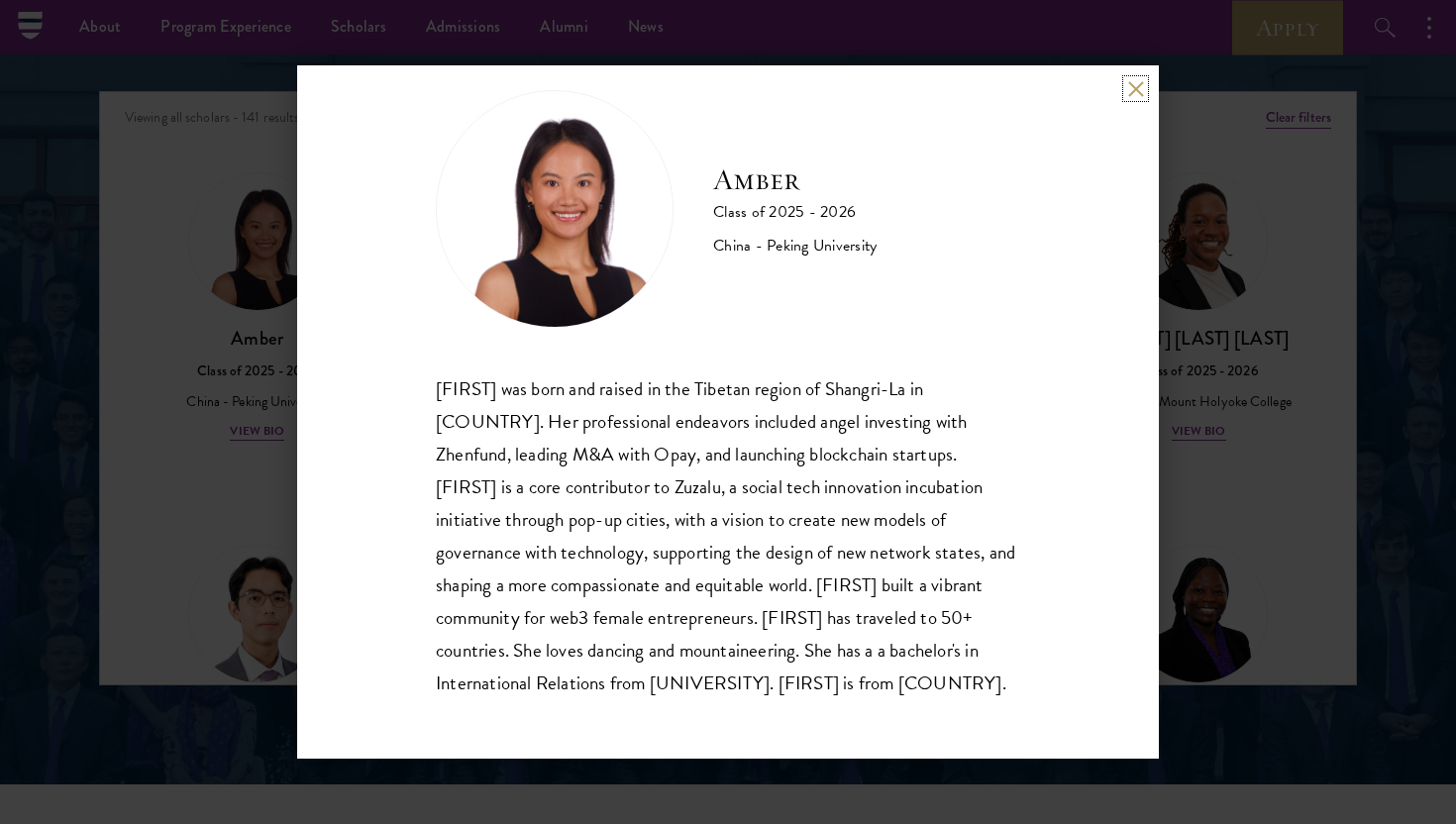 click at bounding box center [1135, 88] 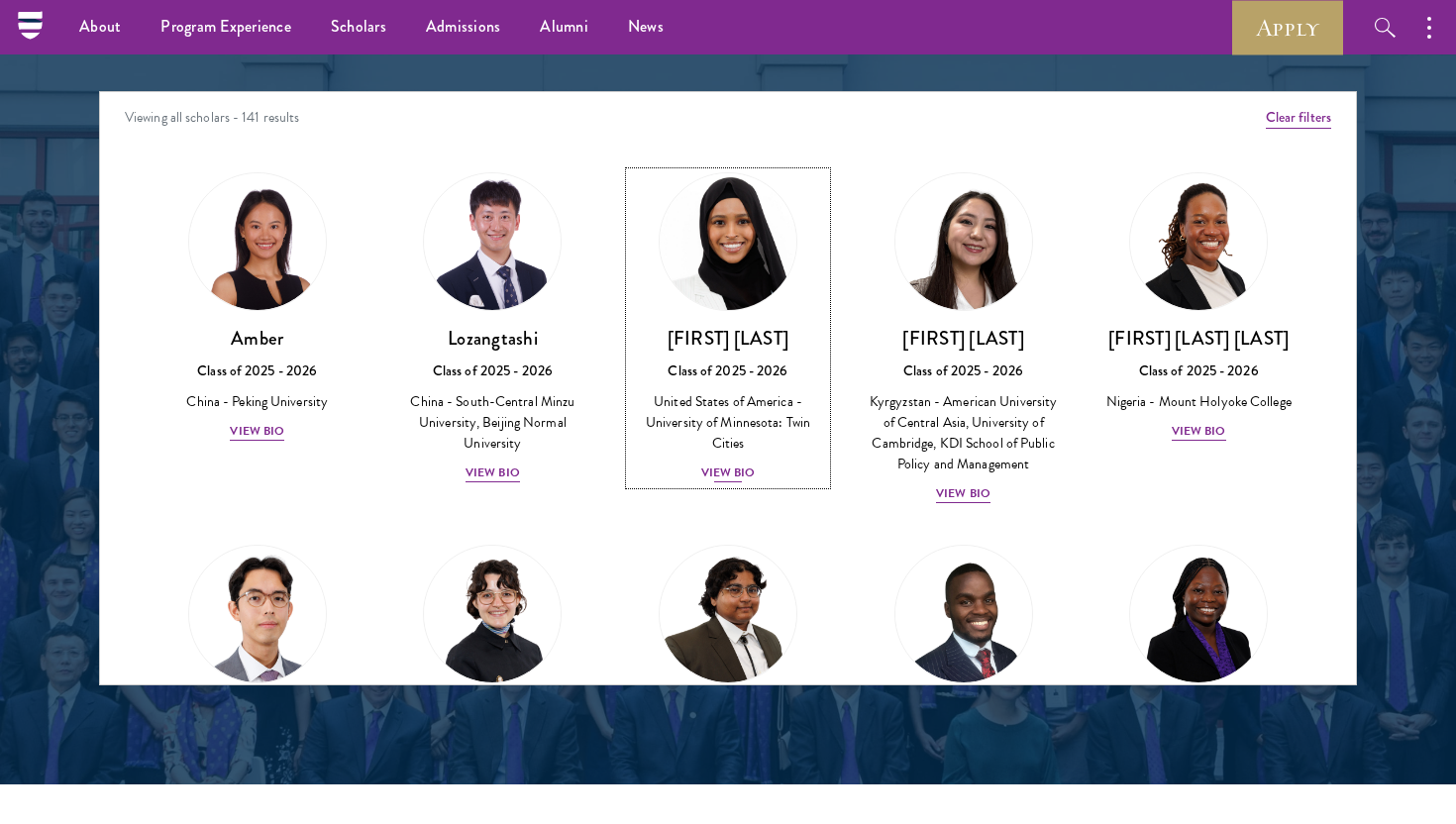 click on "View Bio" at bounding box center [728, 472] 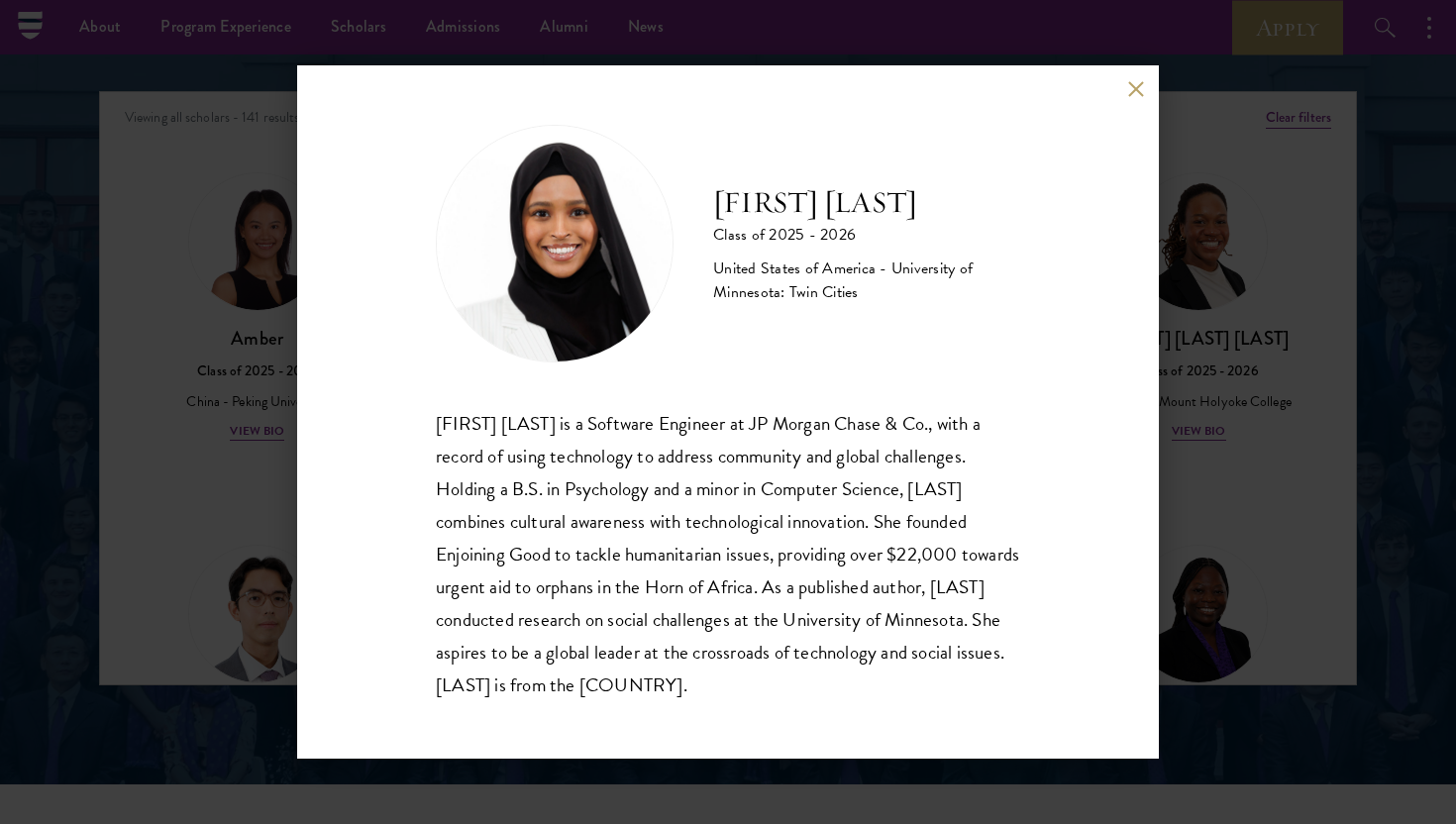 scroll, scrollTop: 2, scrollLeft: 0, axis: vertical 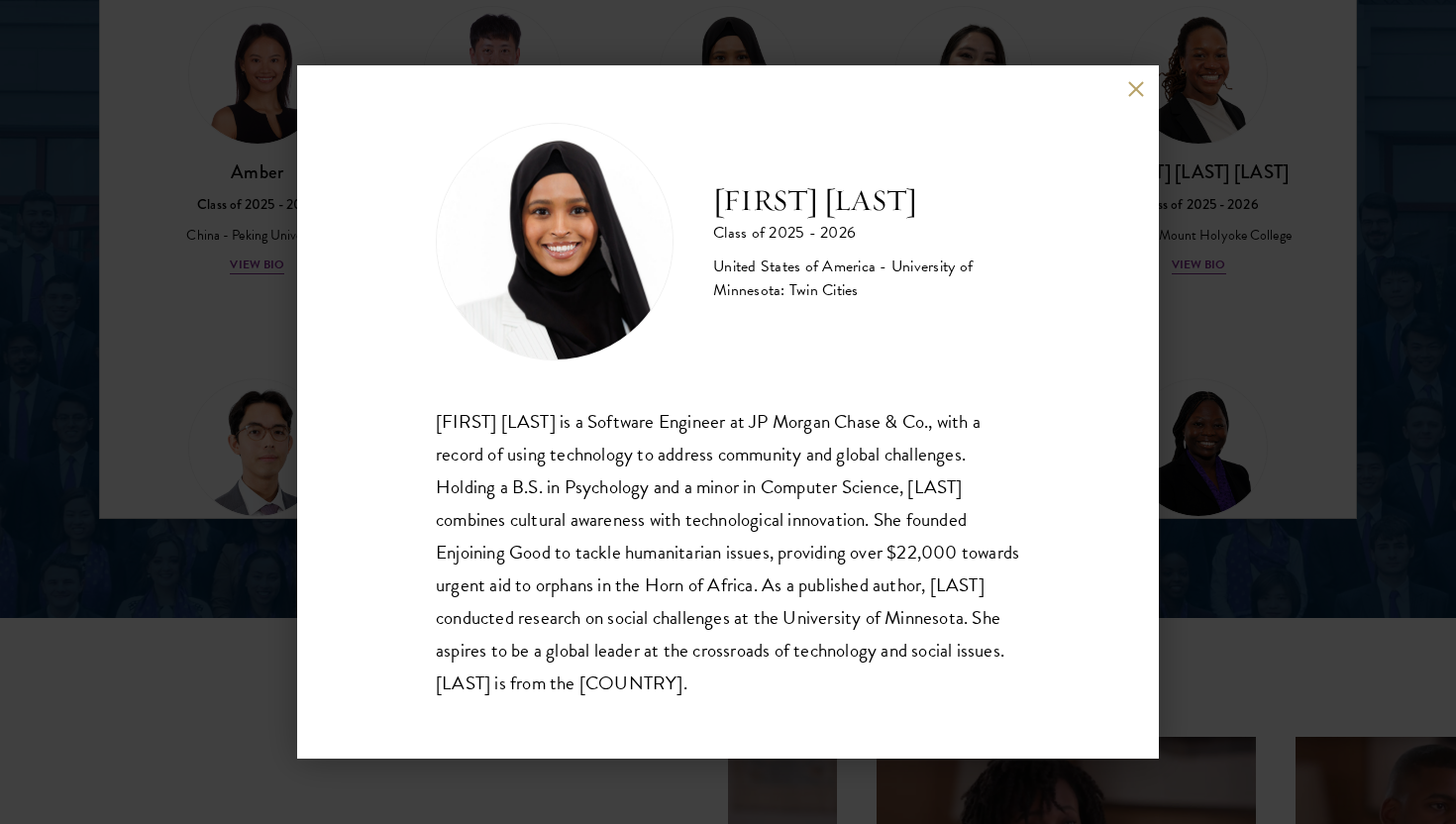 click at bounding box center (1135, 88) 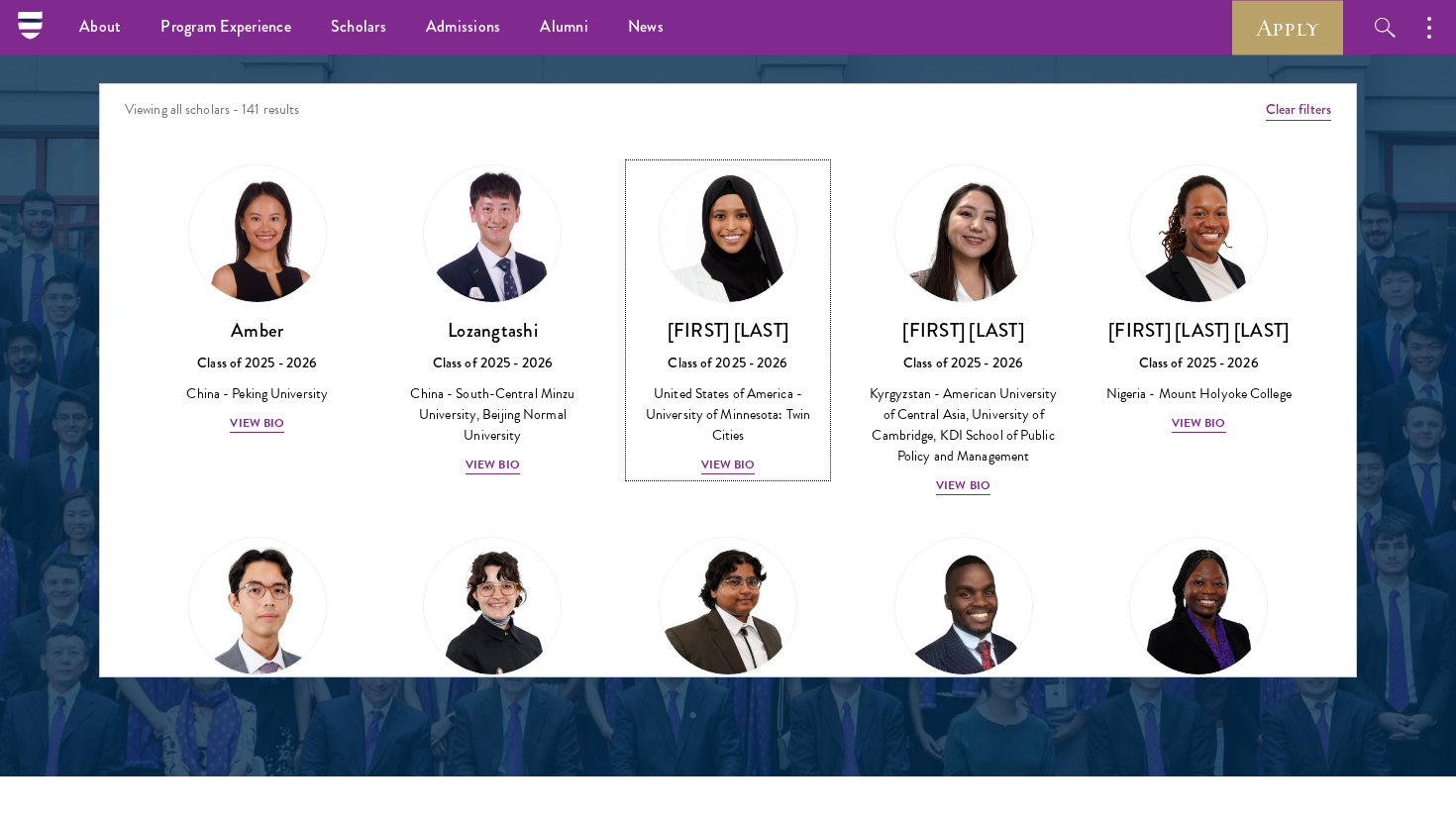 scroll, scrollTop: 2544, scrollLeft: 0, axis: vertical 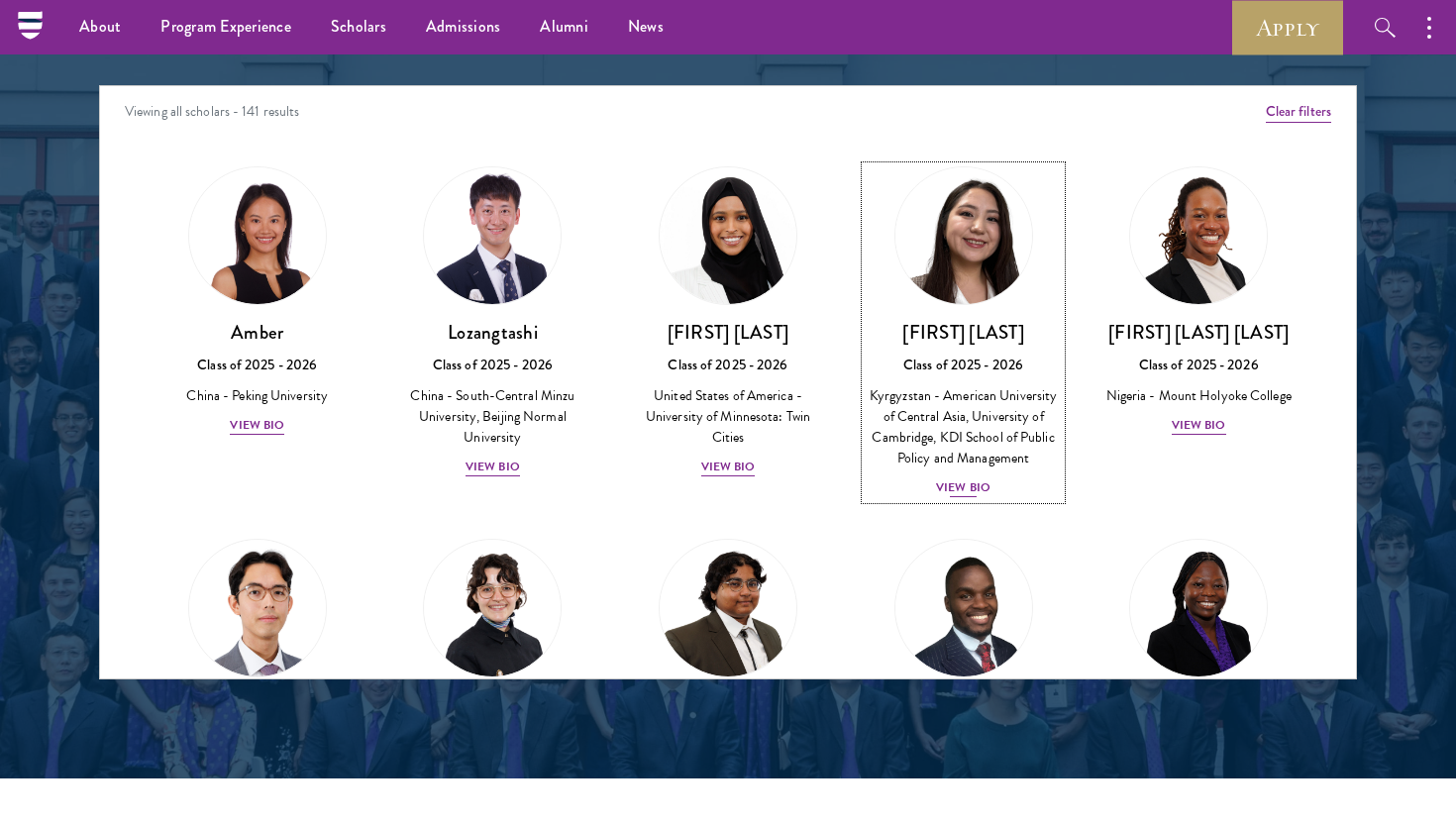 click on "View Bio" at bounding box center (963, 487) 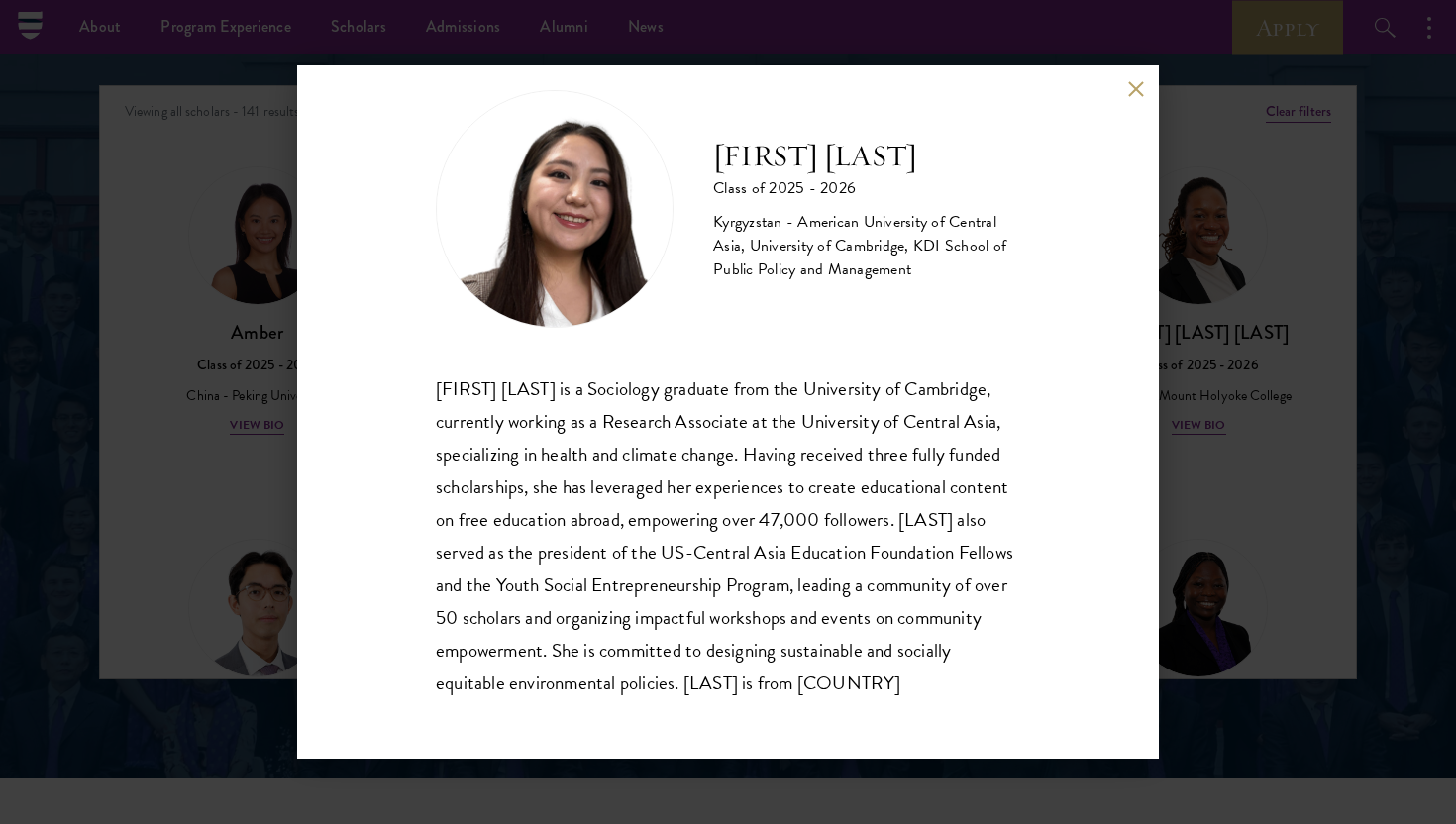 scroll, scrollTop: 67, scrollLeft: 0, axis: vertical 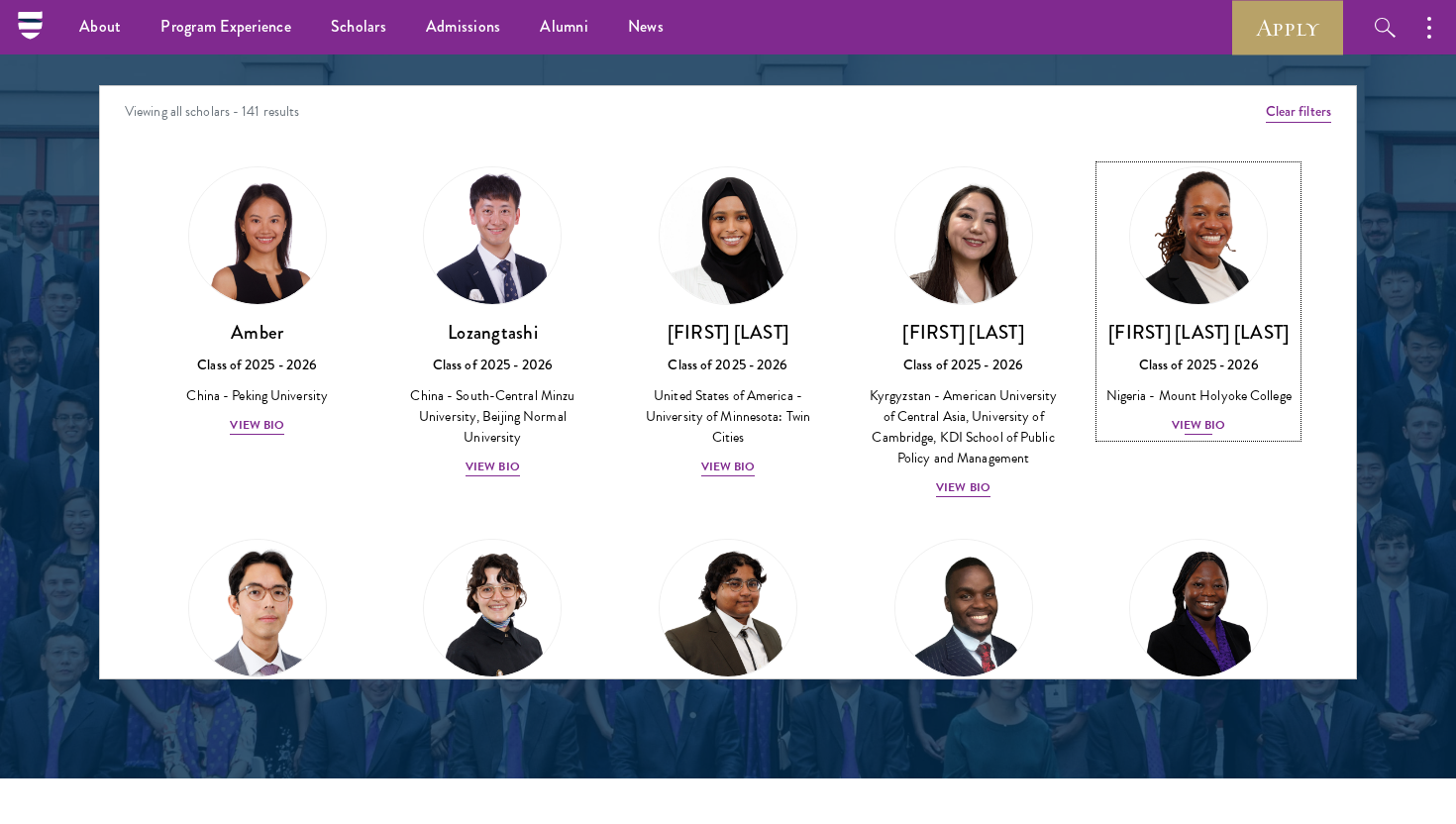 click on "View Bio" at bounding box center [1198, 425] 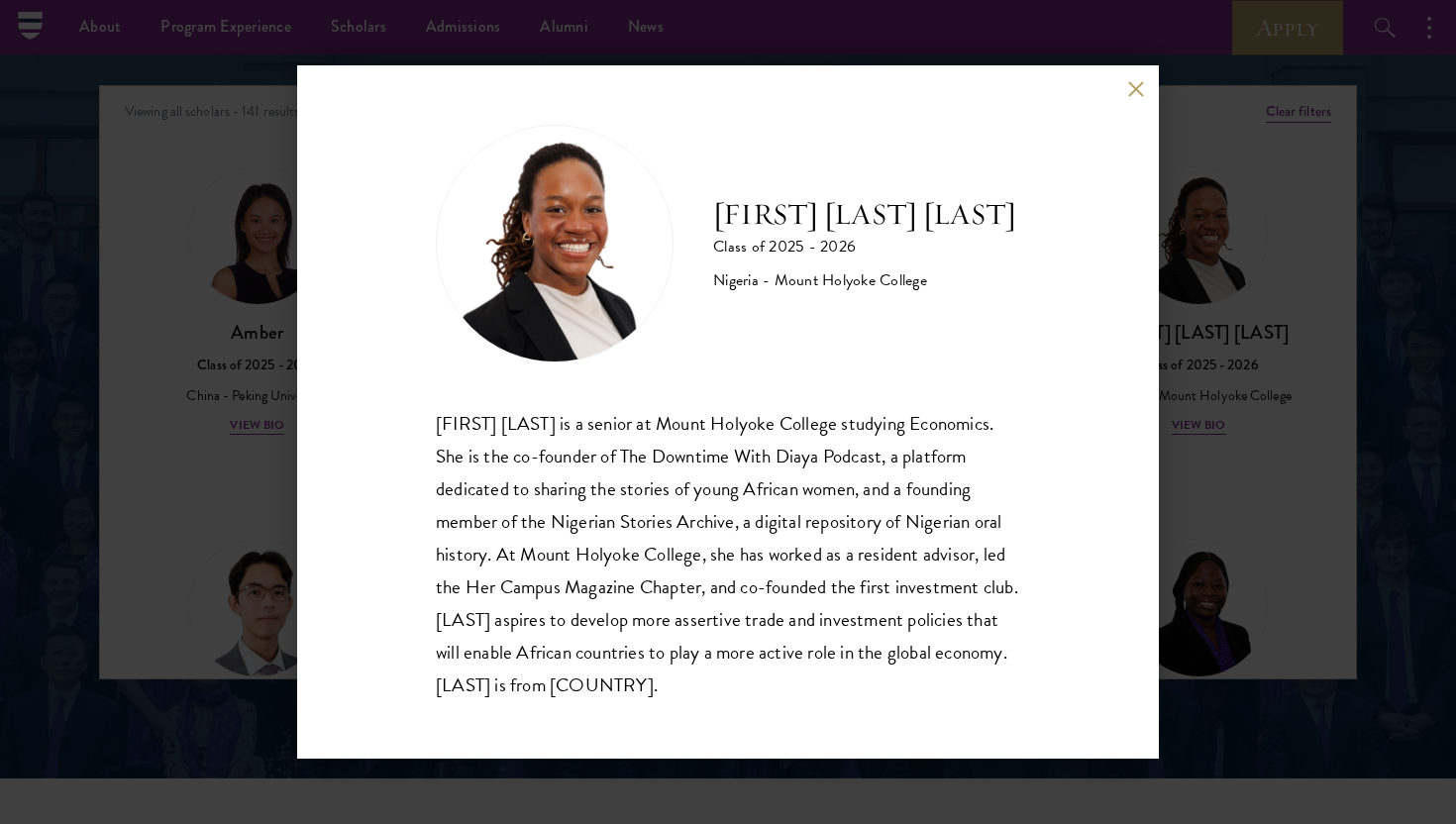 click at bounding box center [1135, 88] 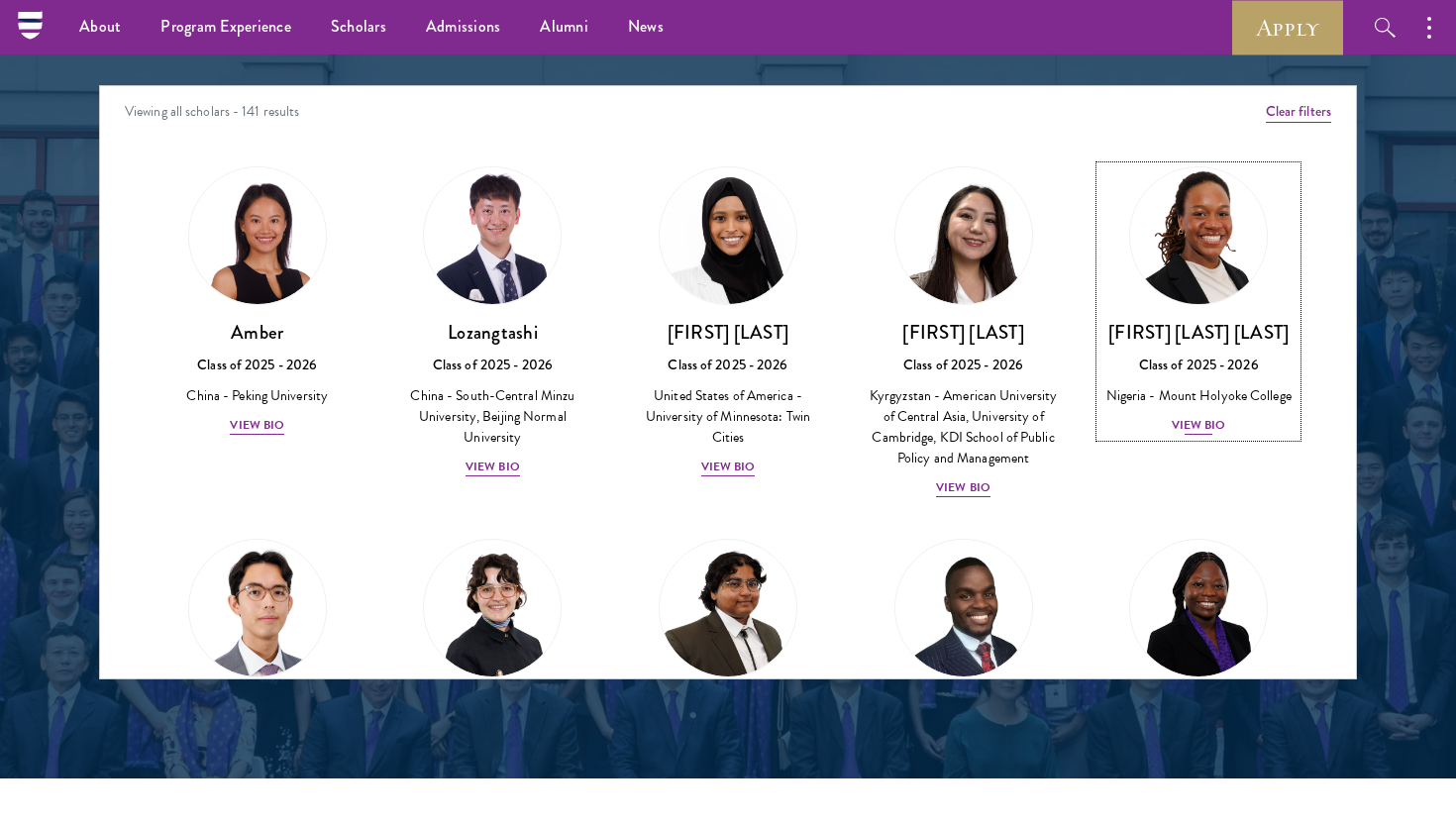 click on "View Bio" at bounding box center [1198, 425] 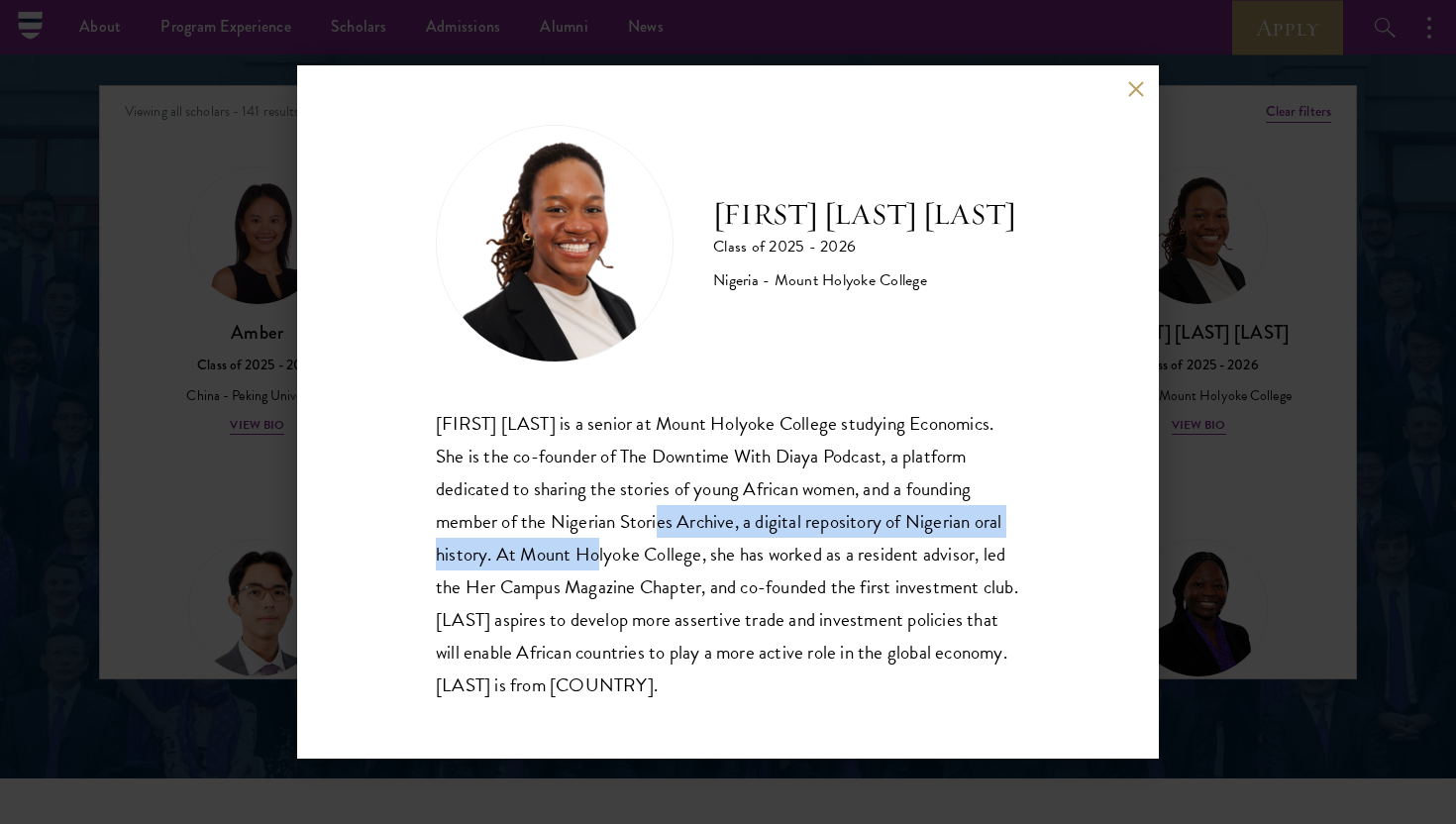 drag, startPoint x: 668, startPoint y: 521, endPoint x: 582, endPoint y: 546, distance: 89.560036 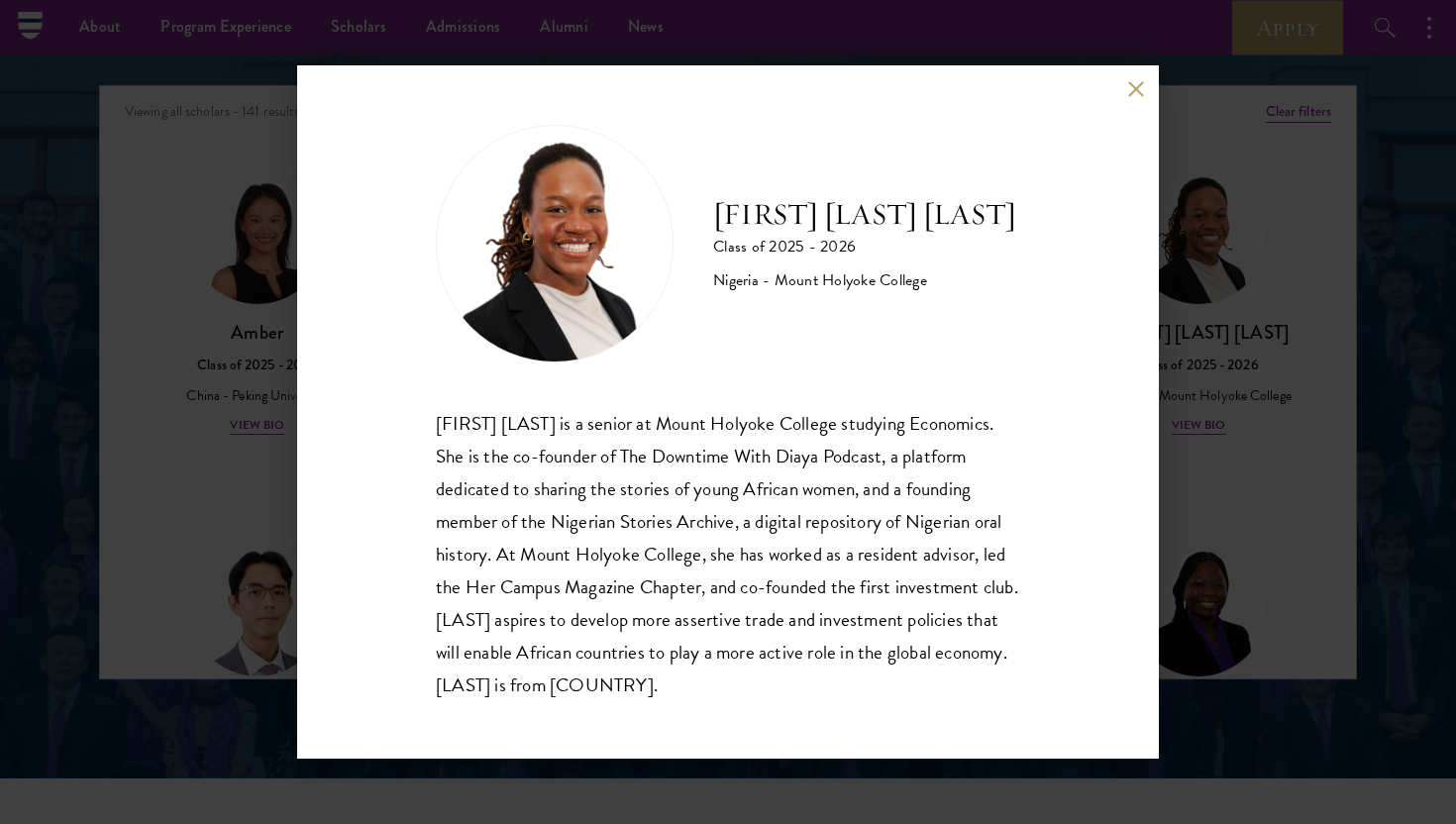 click on "[FIRST] [LAST]
Class of [YEAR] - [YEAR]
[COUNTRY] - [UNIVERSITY]
[FIRST] [LAST] is a senior at [UNIVERSITY] studying Economics. She is the co-founder of The Downtime With Diaya Podcast, a platform dedicated to sharing the stories of young African women, and a founding member of the Nigerian Stories Archive, a digital repository of Nigerian oral history. At [UNIVERSITY], she has worked as a resident advisor, led the Her Campus Magazine Chapter, and co-founded the first investment club. [FIRST] aspires to develop more assertive trade and investment policies that will enable African countries to play a more active role in the global economy. [FIRST] is from [COUNTRY]." at bounding box center [728, 412] 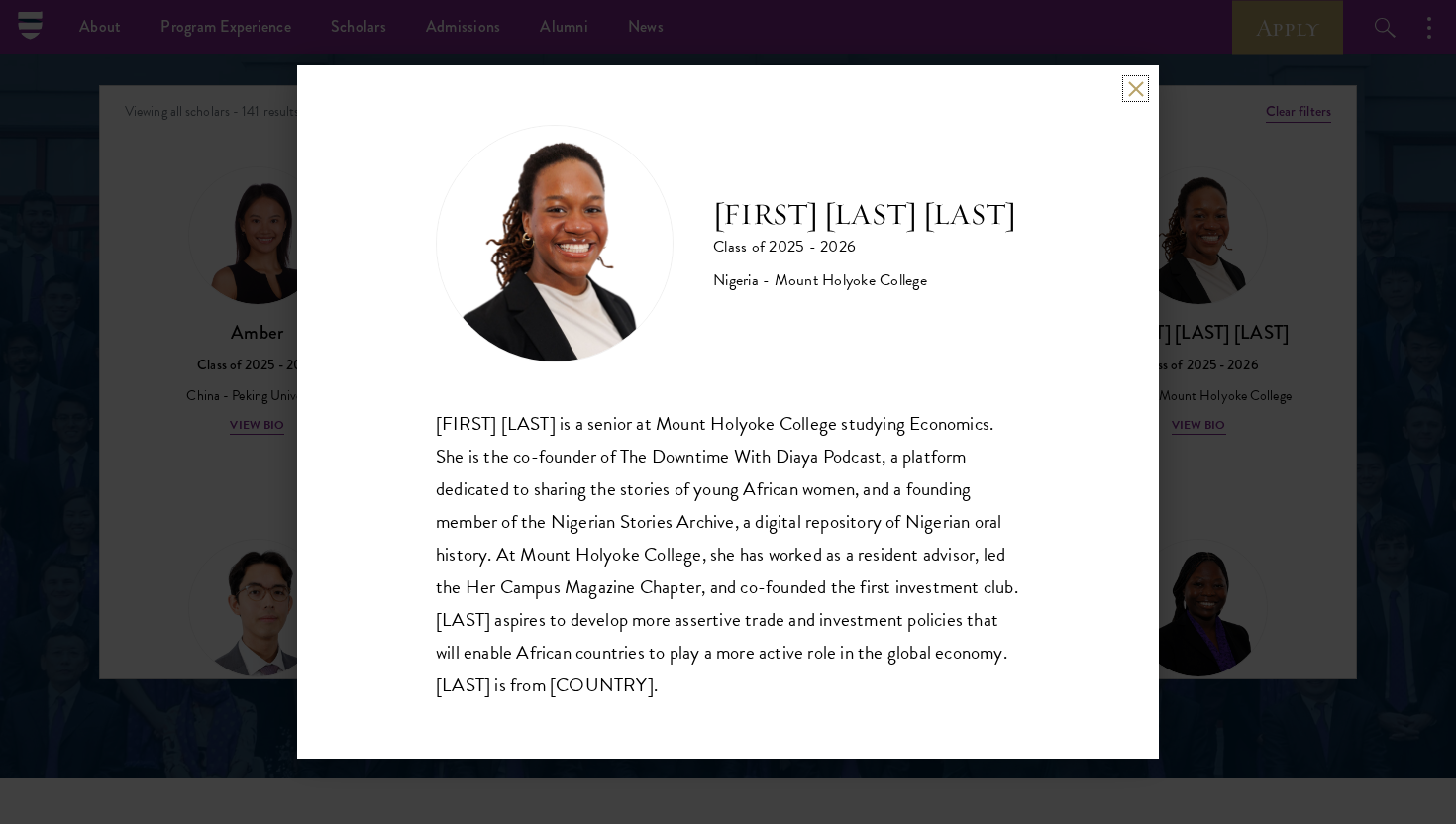 click at bounding box center [1135, 88] 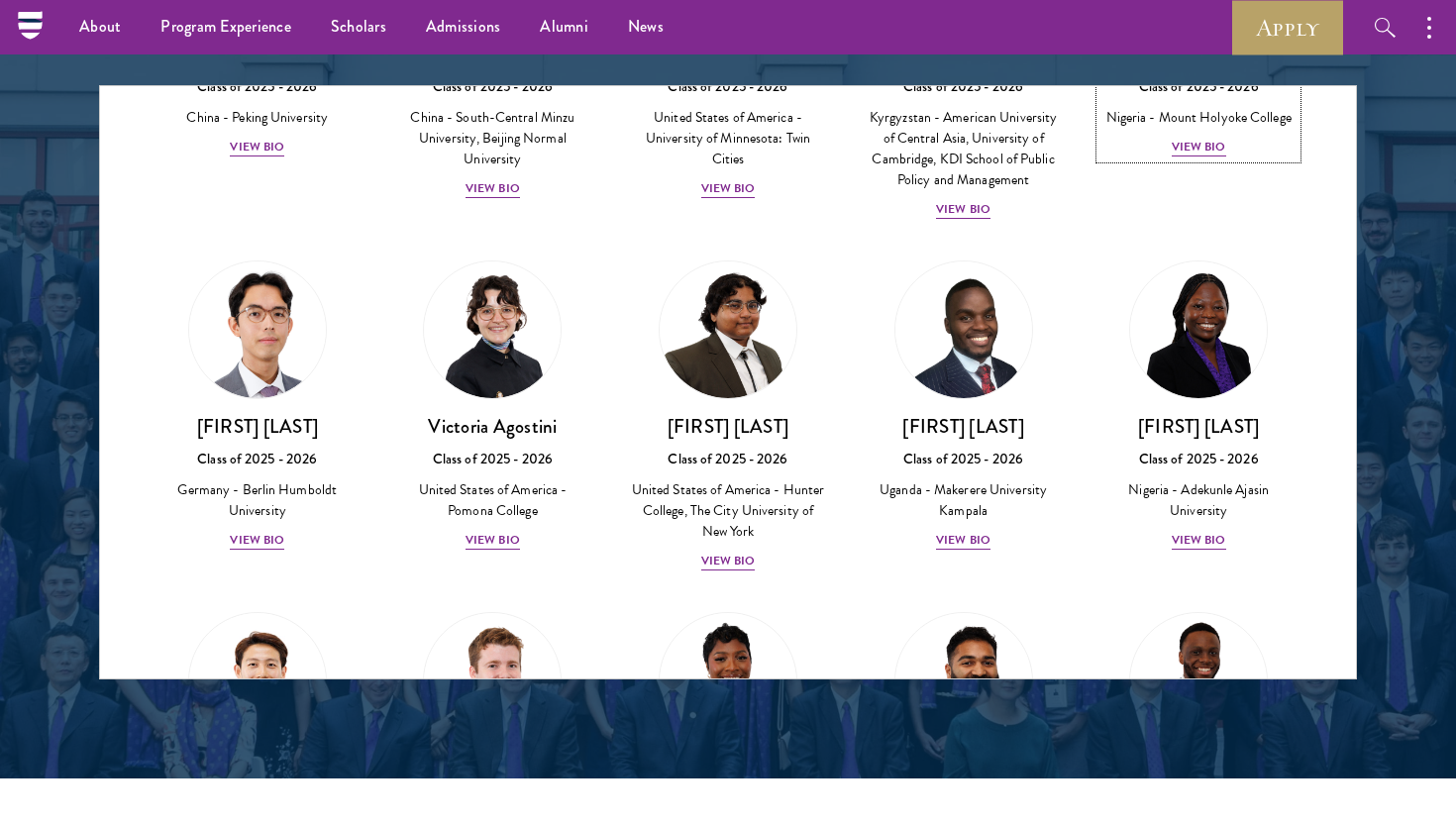 scroll, scrollTop: 314, scrollLeft: 0, axis: vertical 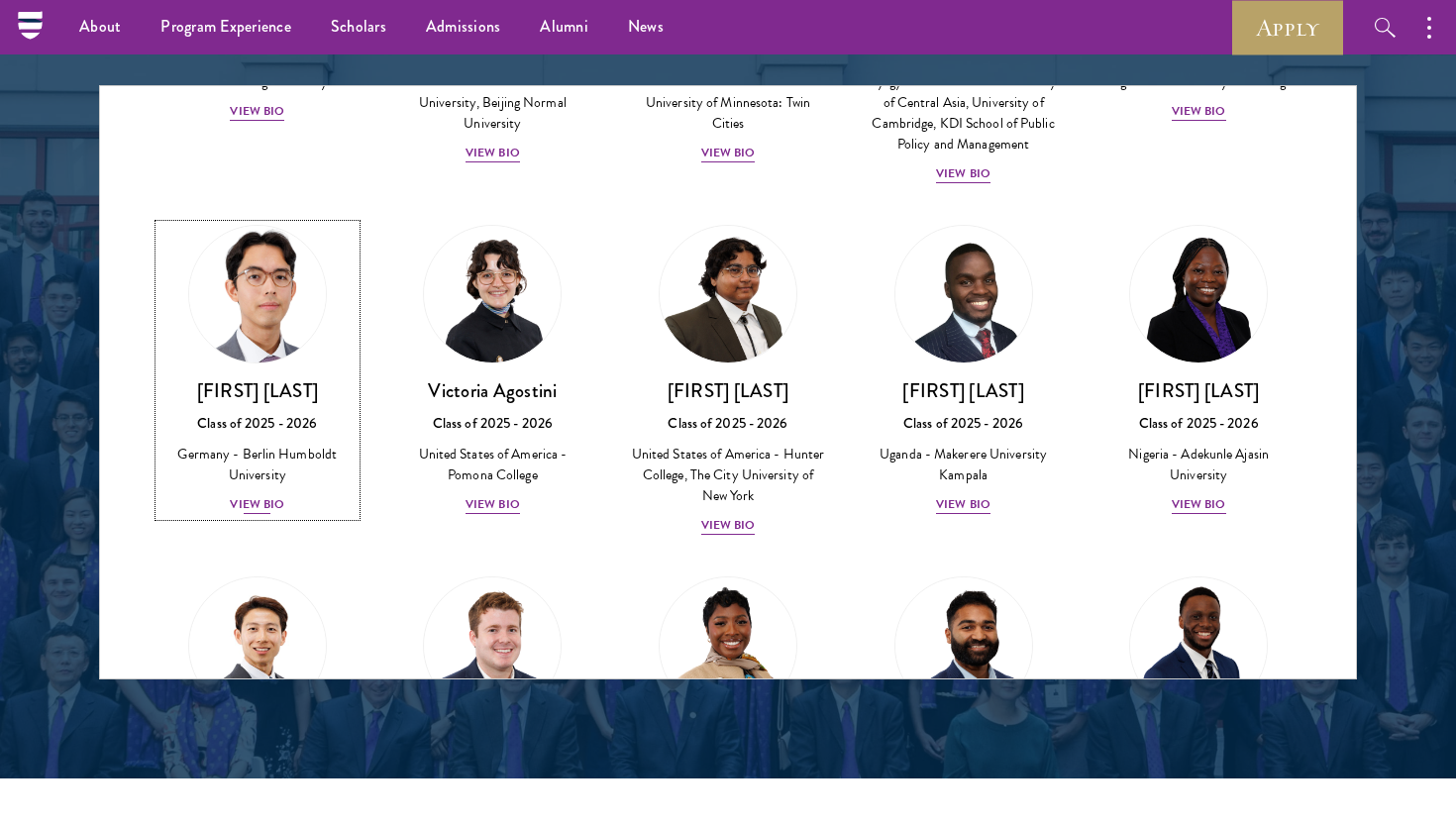 click on "View Bio" at bounding box center [257, 504] 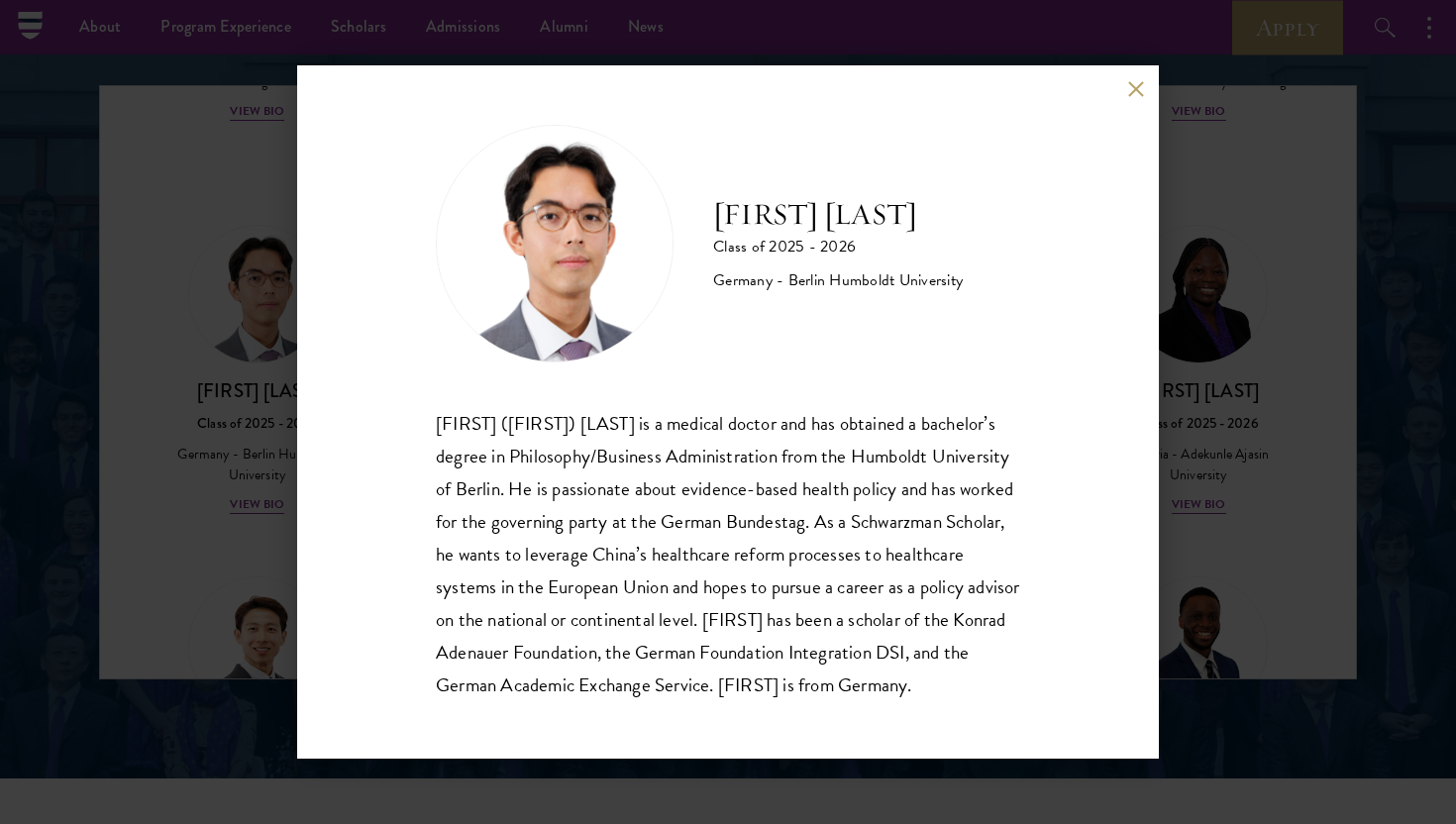 click at bounding box center (1135, 88) 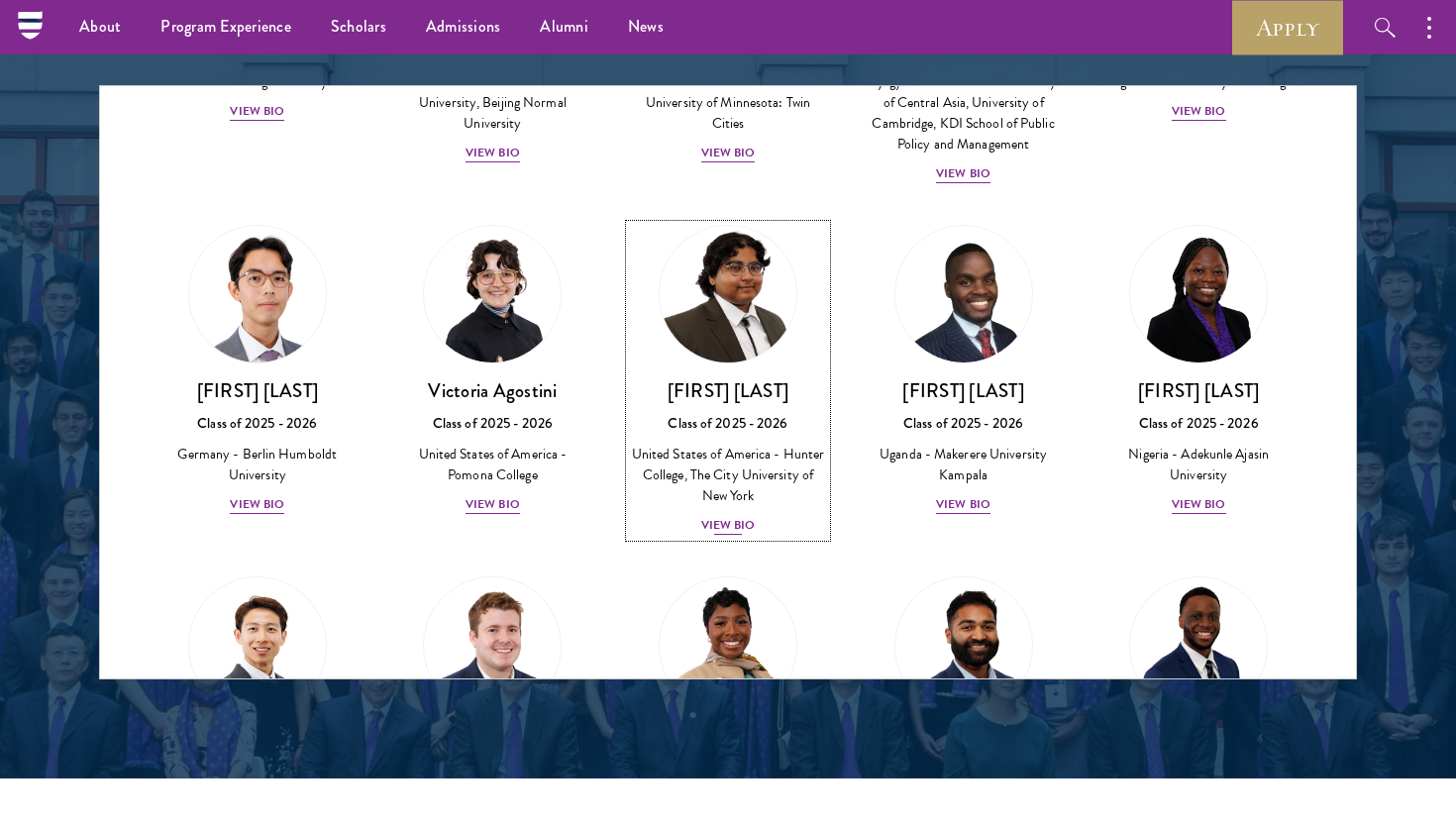 click on "[FIRST] [LAST]
Class of 2025 - 2026
[COUNTRY] - Hunter College, The City University of New York
View Bio" at bounding box center (728, 458) 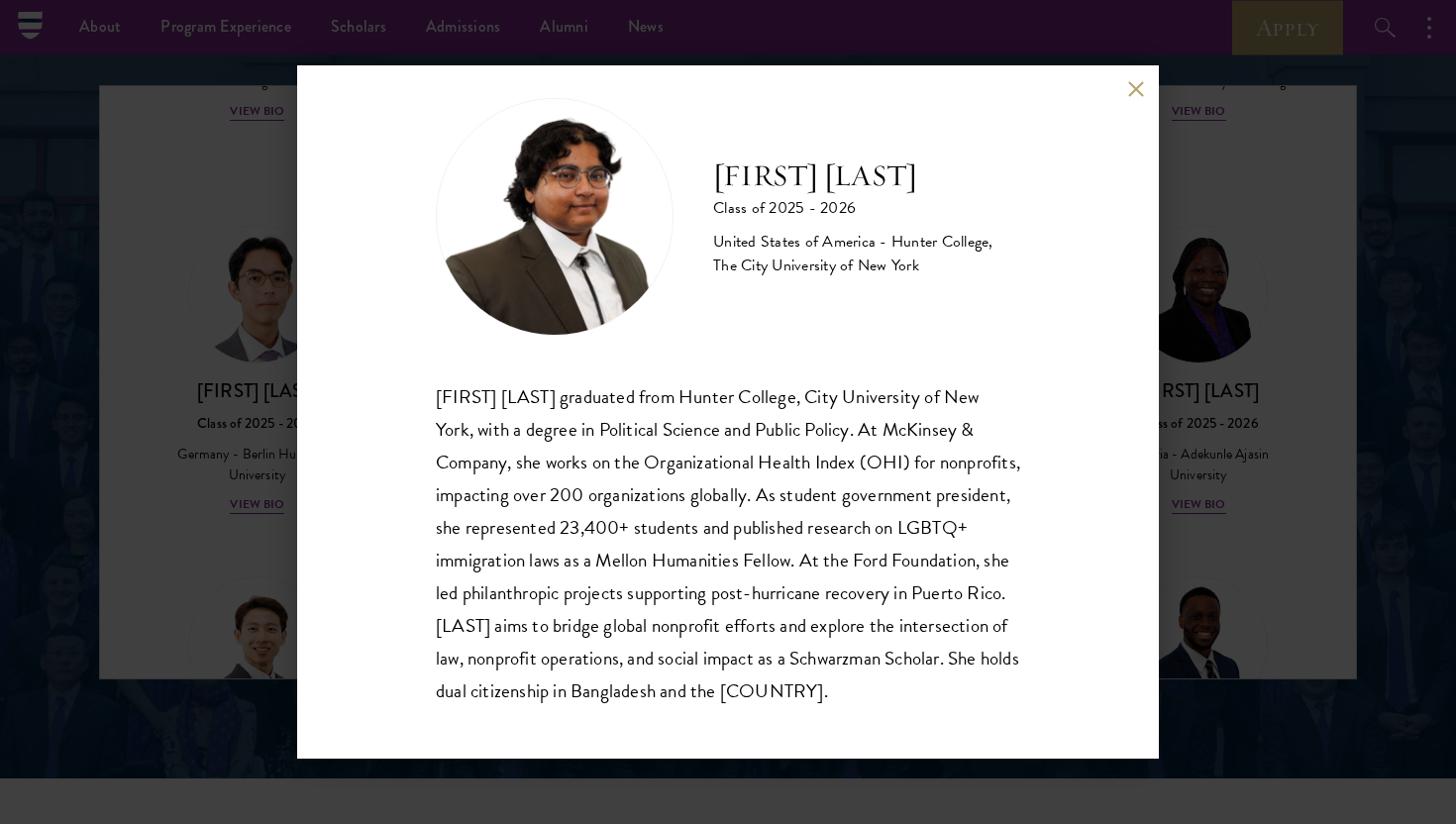 scroll, scrollTop: 32, scrollLeft: 0, axis: vertical 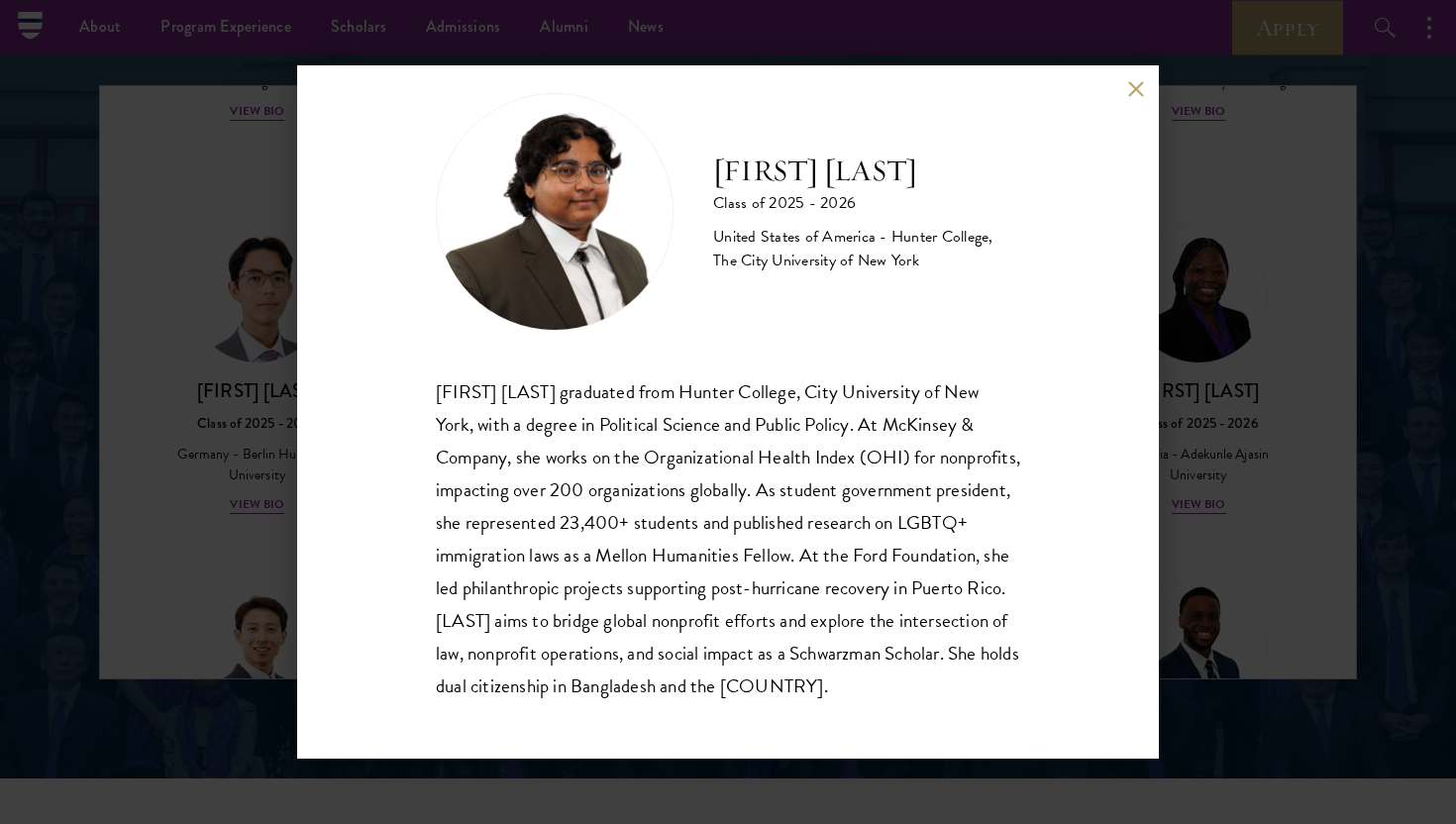 click at bounding box center [1135, 88] 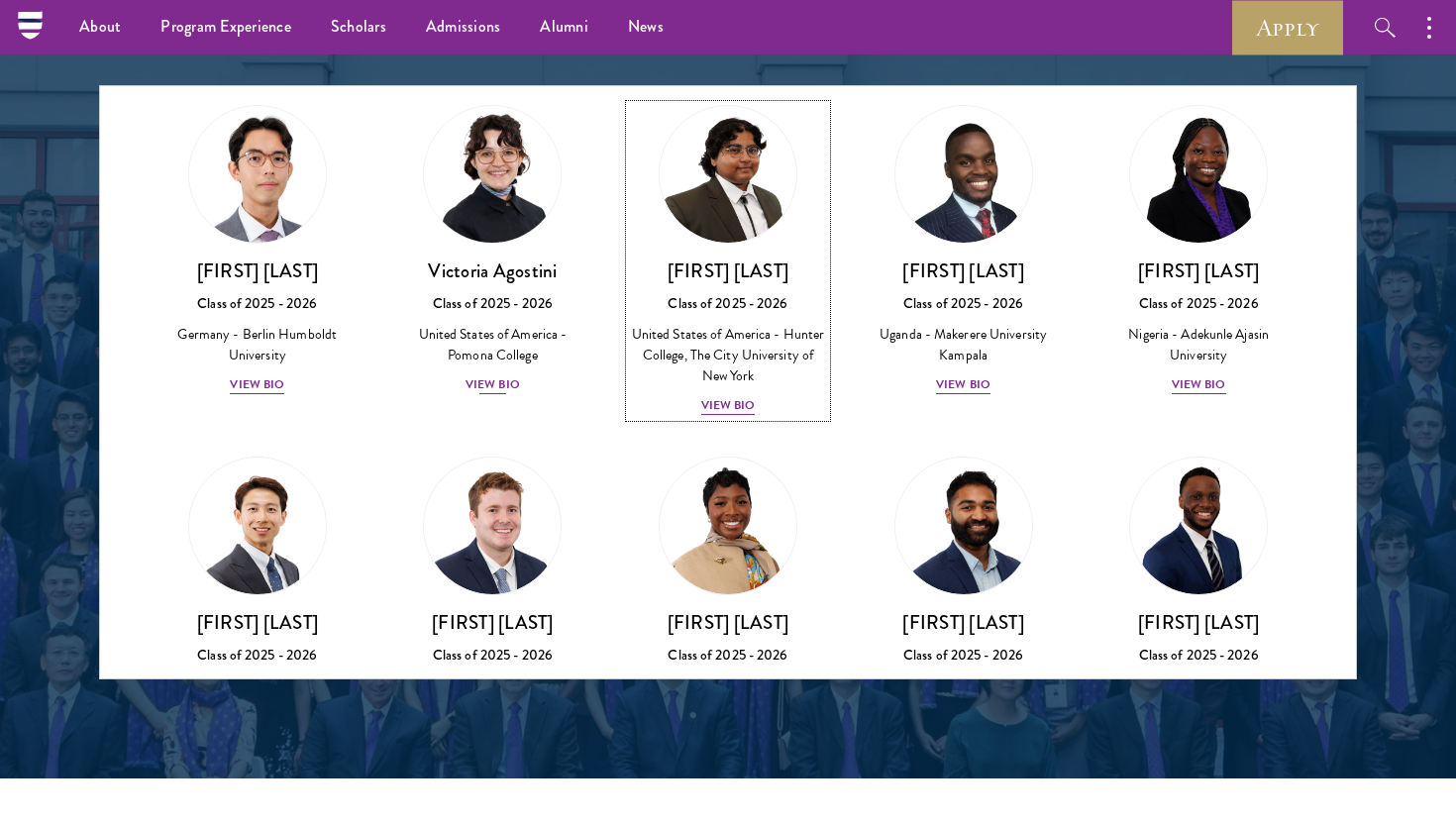 scroll, scrollTop: 553, scrollLeft: 0, axis: vertical 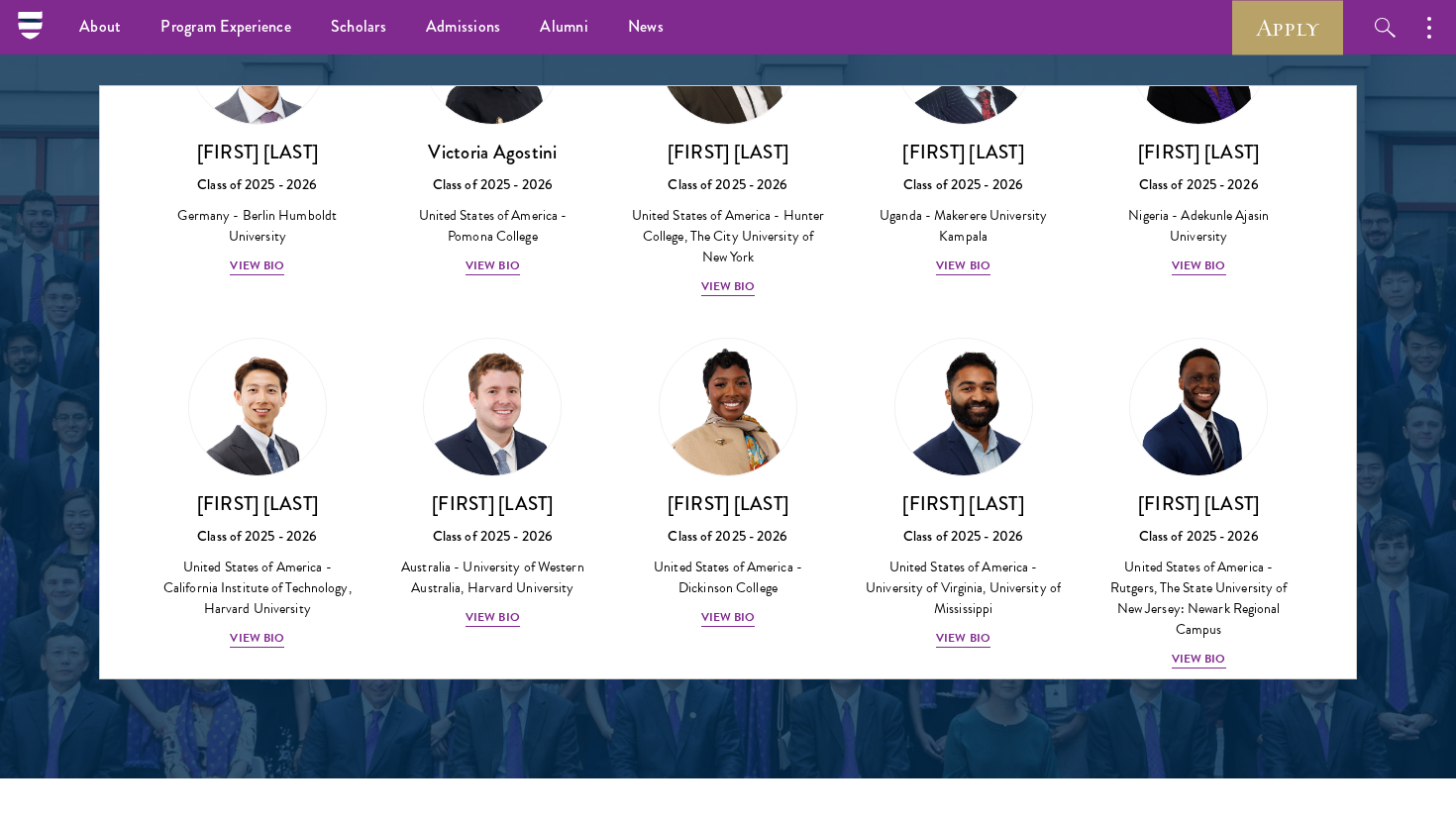 click on "[FIRST] [LAST]
[COUNTRY] - [UNIVERSITY], [UNIVERSITY]
View Bio" at bounding box center (258, 493) 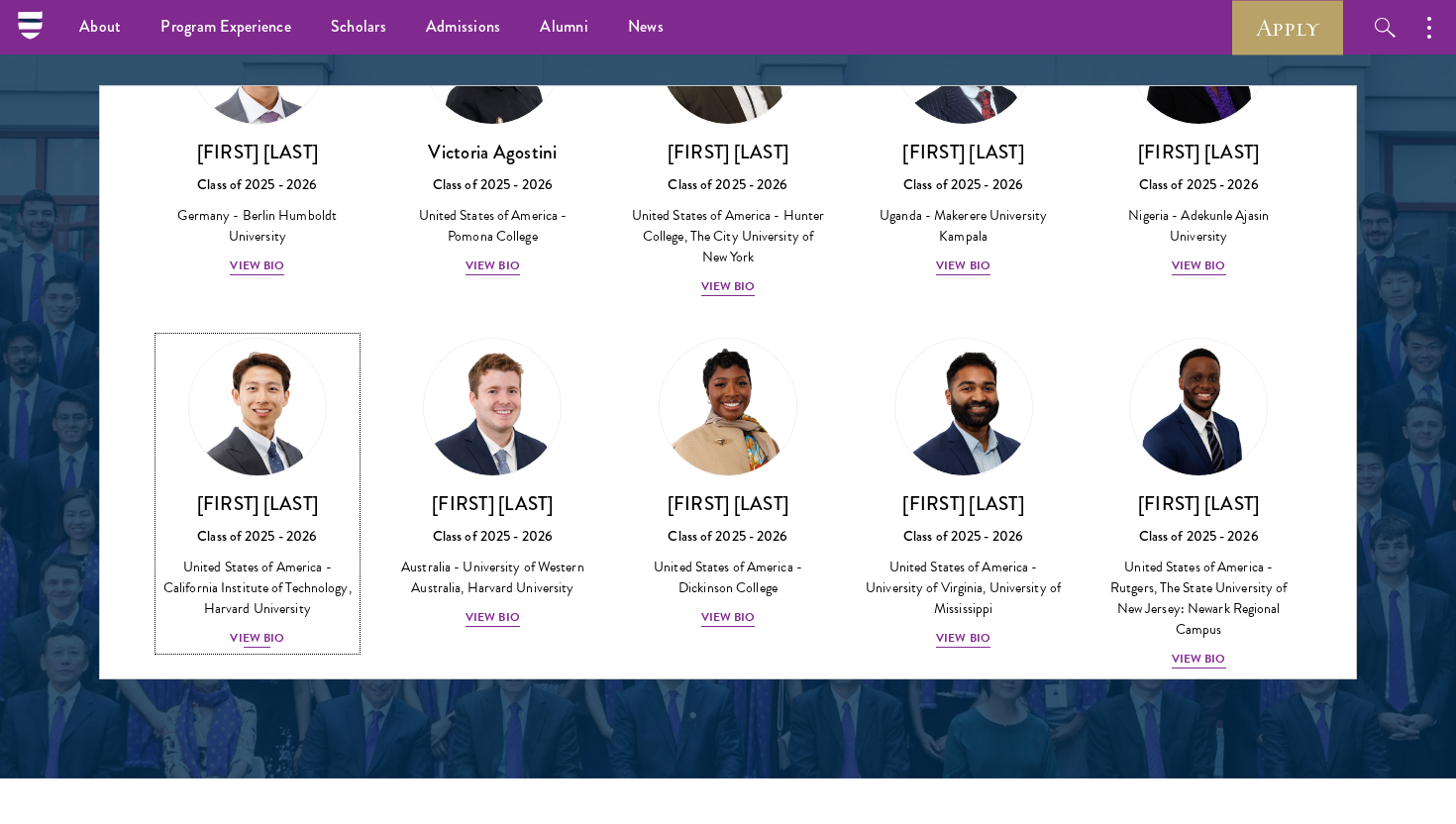click on "View Bio" at bounding box center [257, 638] 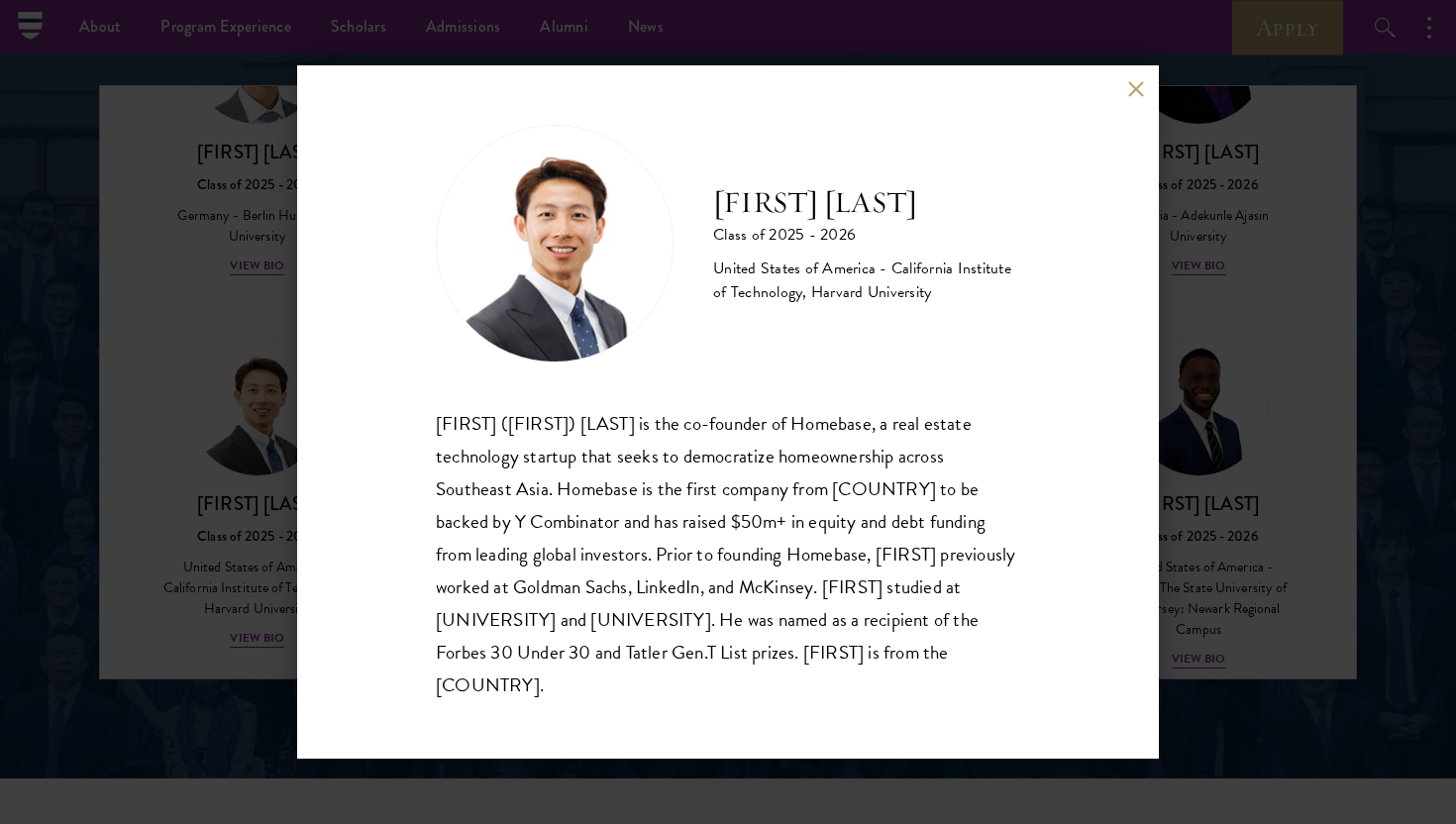 scroll, scrollTop: 2, scrollLeft: 0, axis: vertical 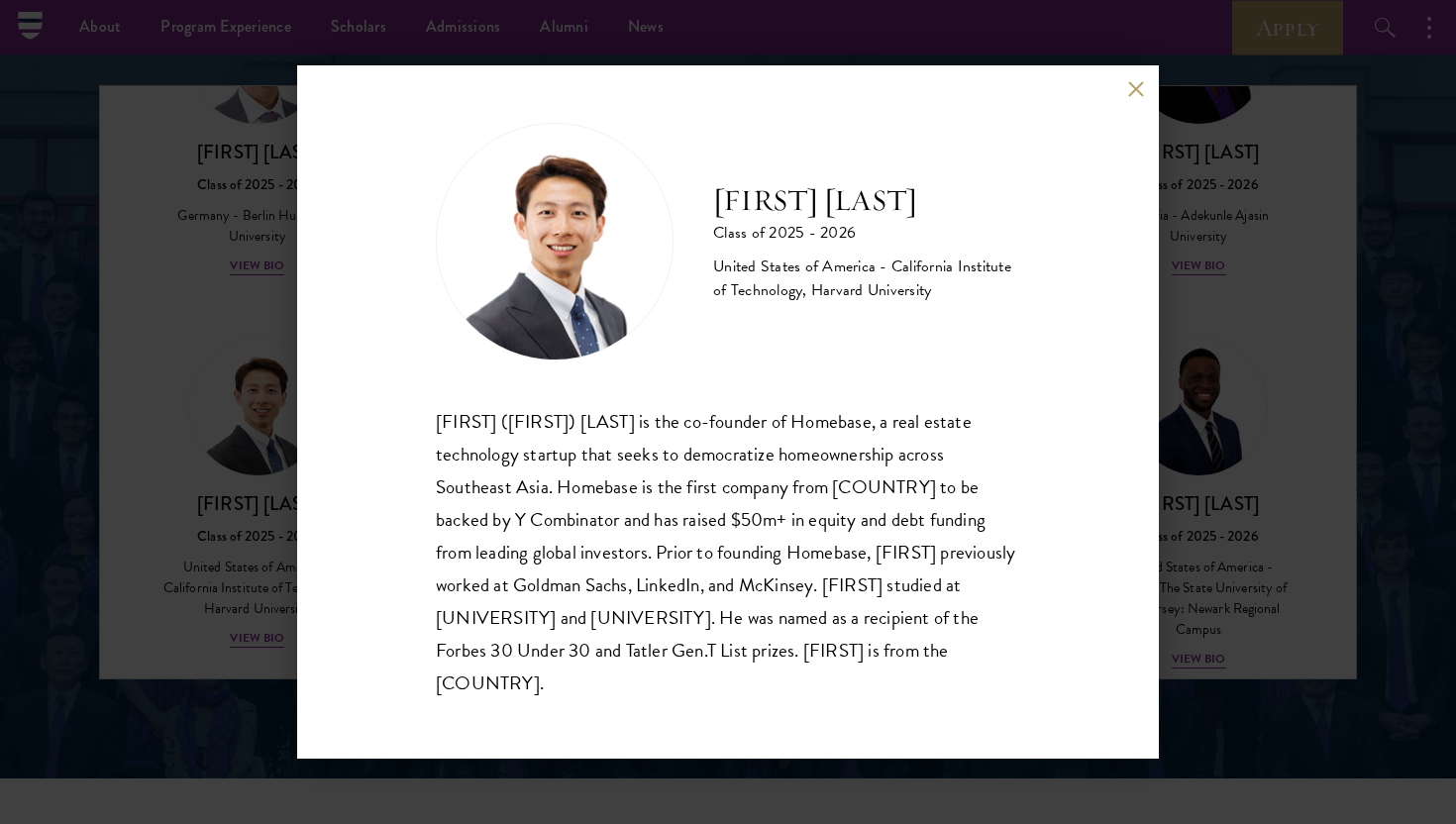 click on "[FIRST] [LAST]
Class of [YEAR] - [YEAR]
[COUNTRY] - [UNIVERSITY], [UNIVERSITY]
[FIRST] ([FIRST]) [LAST] is the co-founder of Homebase, a real estate technology startup that seeks to democratize homeownership across Southeast Asia. Homebase is the first company from [COUNTRY] to be backed by Y Combinator and has raised $50m+ in equity and debt funding from leading global investors. Prior to founding Homebase, [FIRST] previously worked at Goldman Sachs, LinkedIn, and McKinsey. [FIRST] studied at [UNIVERSITY] and [UNIVERSITY]. He was named as a recipient of the Forbes 30 Under 30 and Tatler Gen.T List prizes. [FIRST] is from the [COUNTRY]." at bounding box center [728, 412] 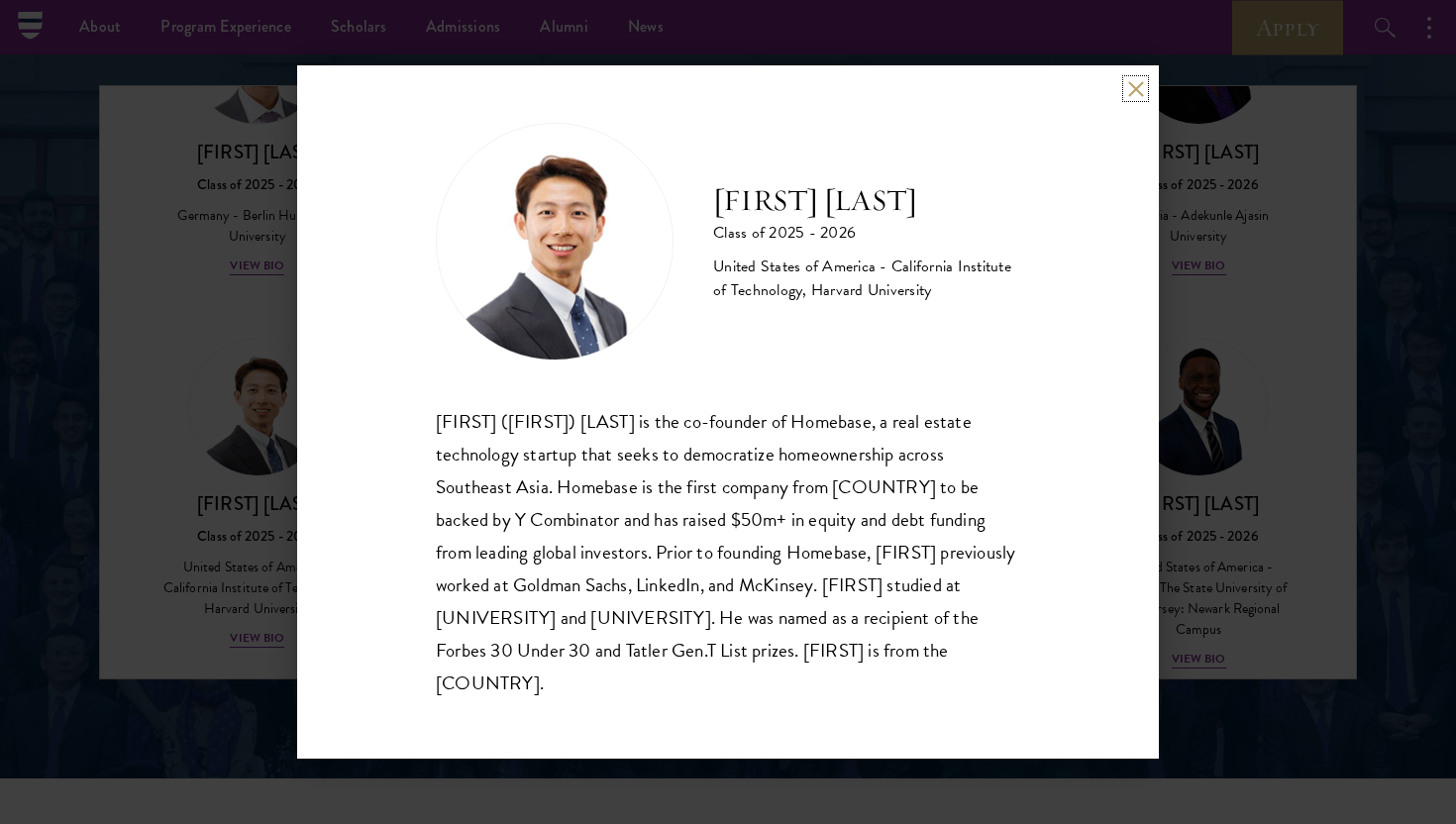 click at bounding box center (1135, 88) 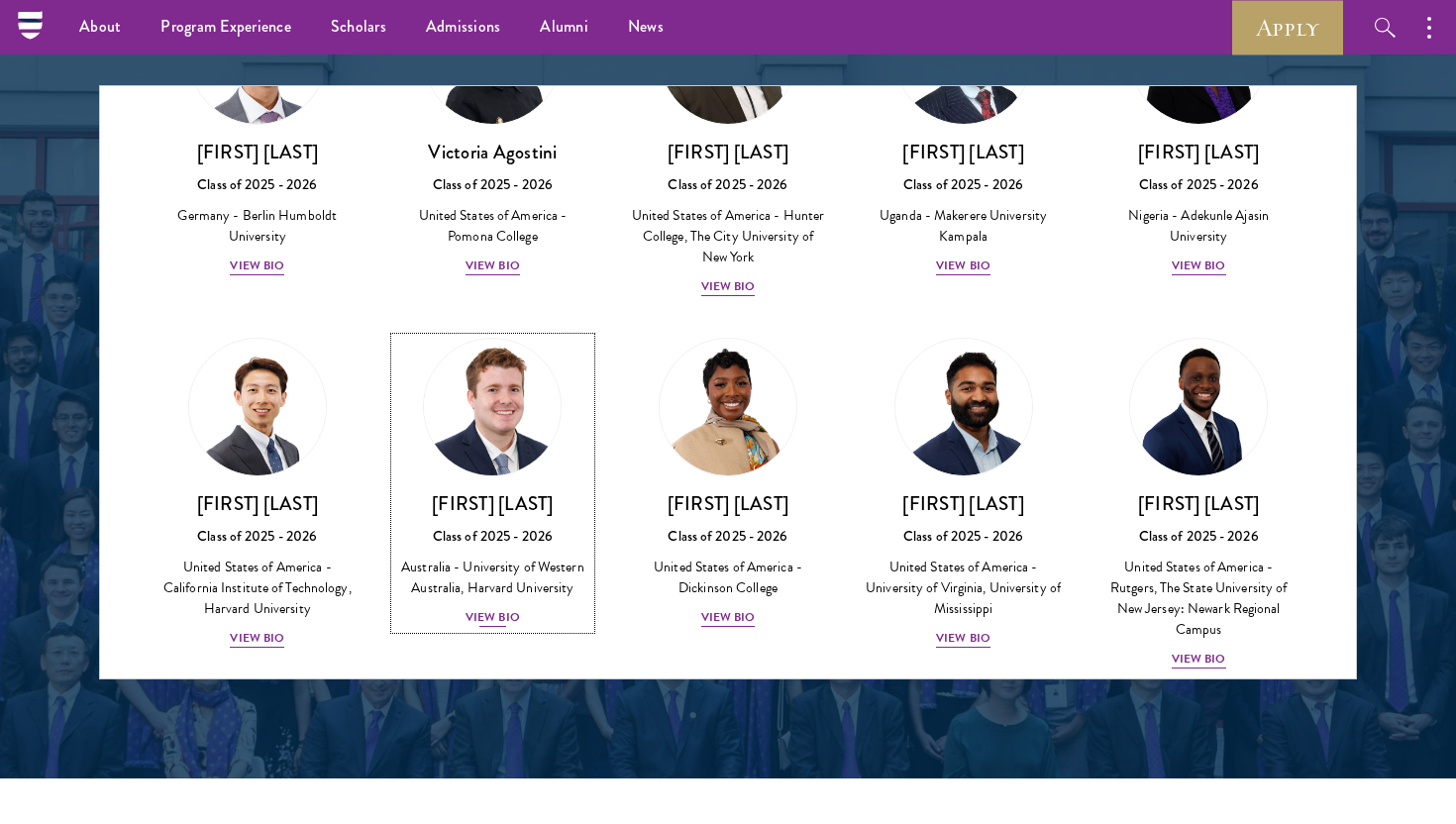 click on "View Bio" at bounding box center (492, 617) 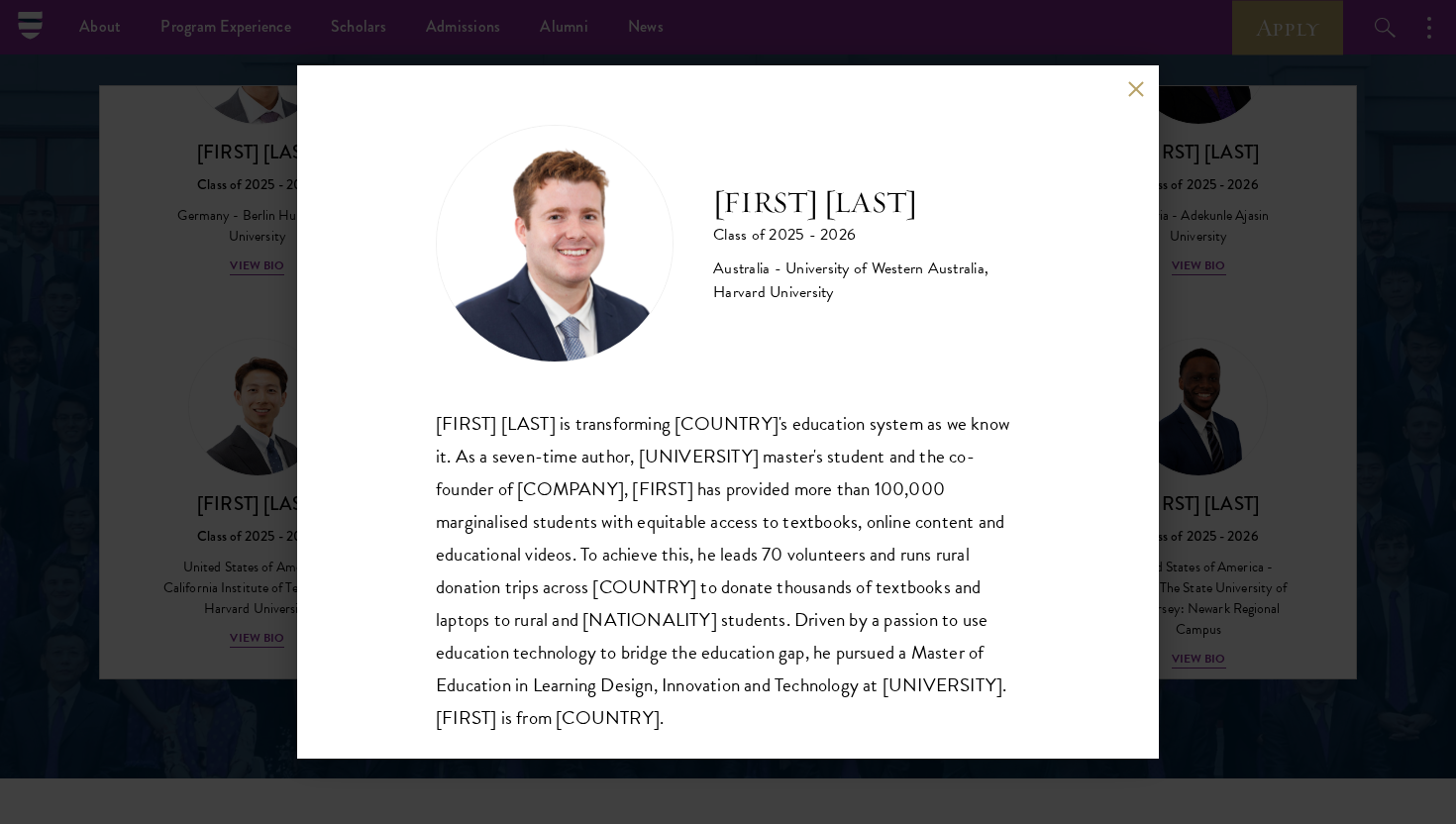 click at bounding box center [1135, 88] 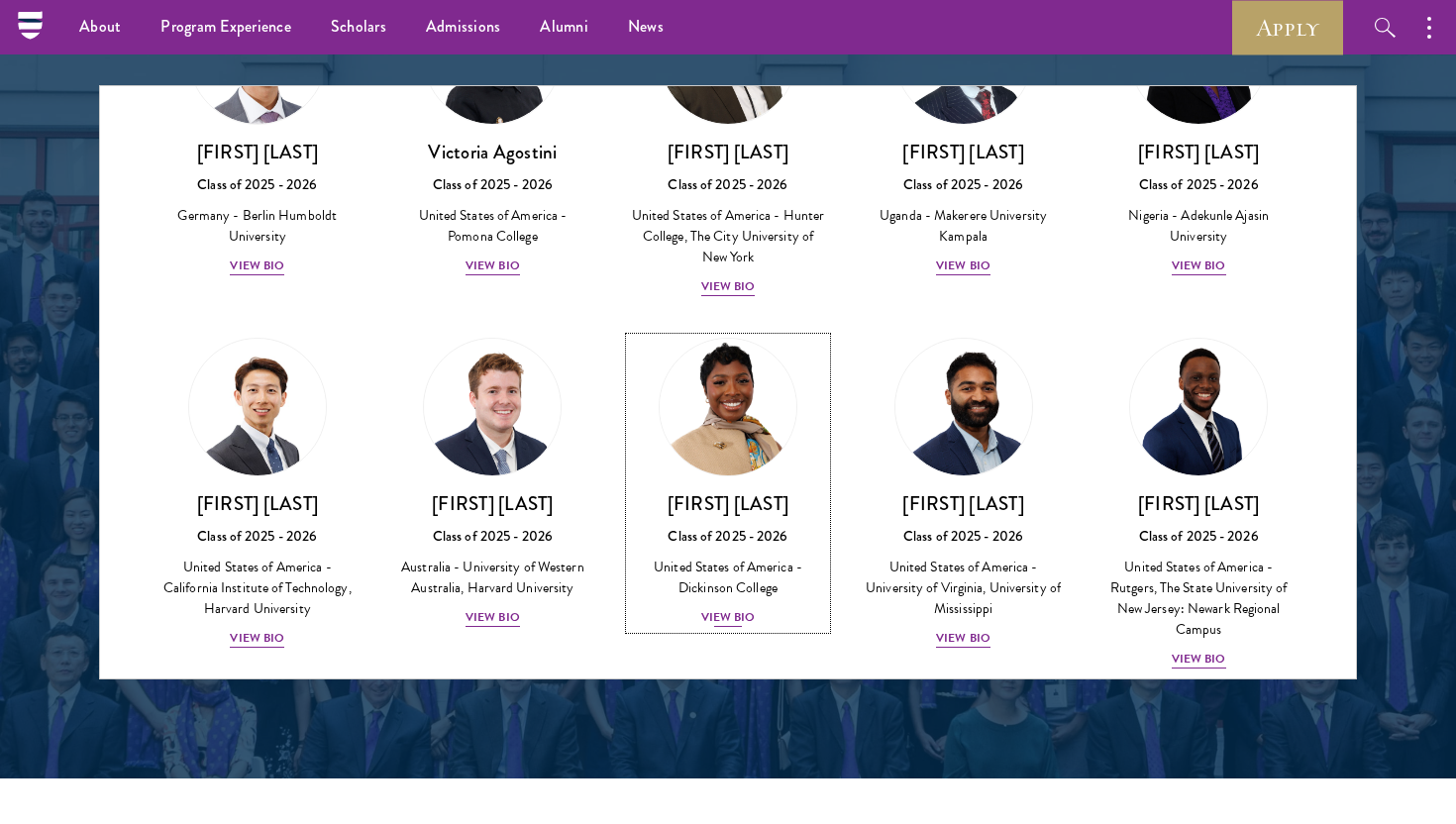 click on "View Bio" at bounding box center [728, 617] 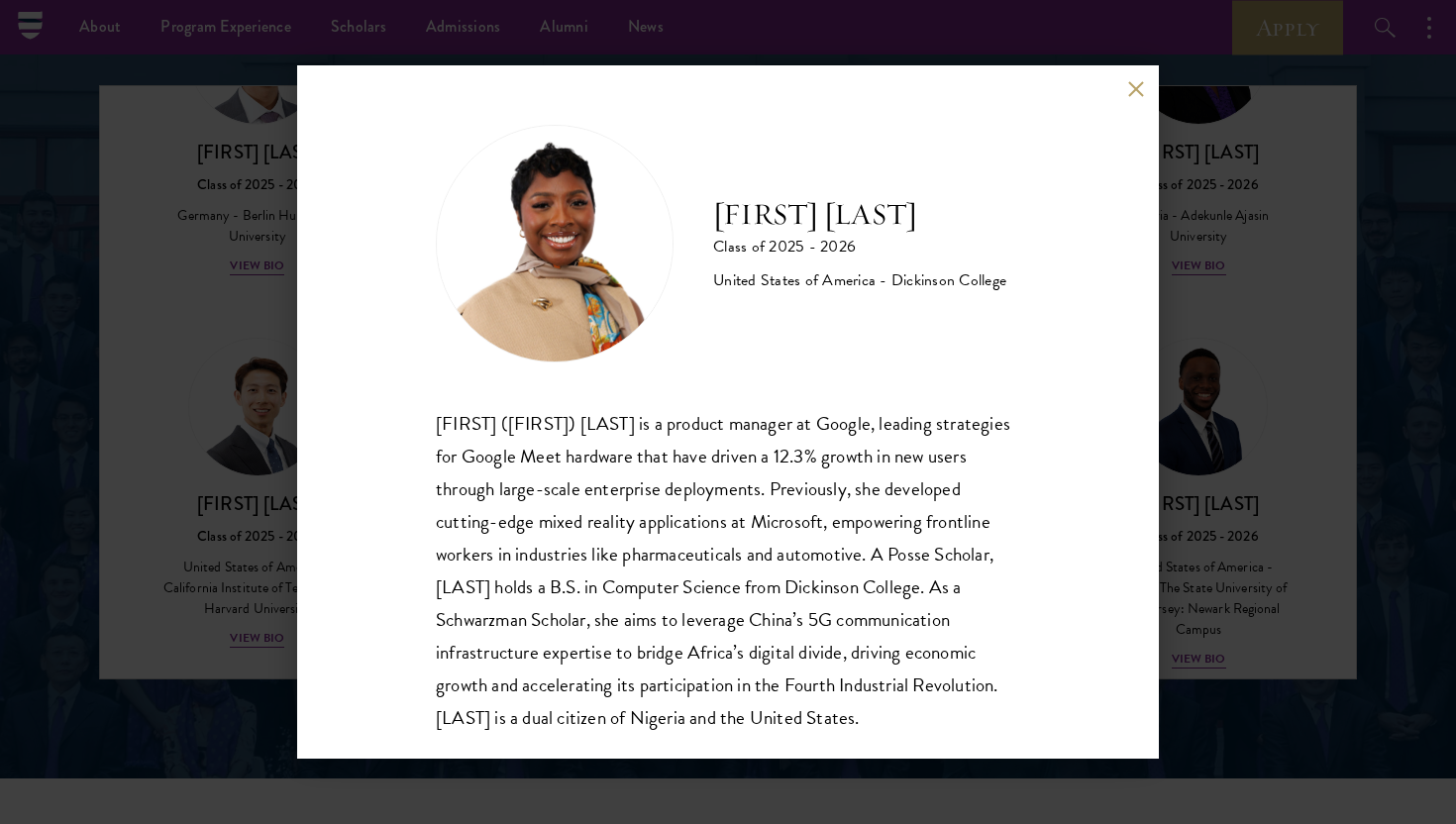 click at bounding box center [1135, 88] 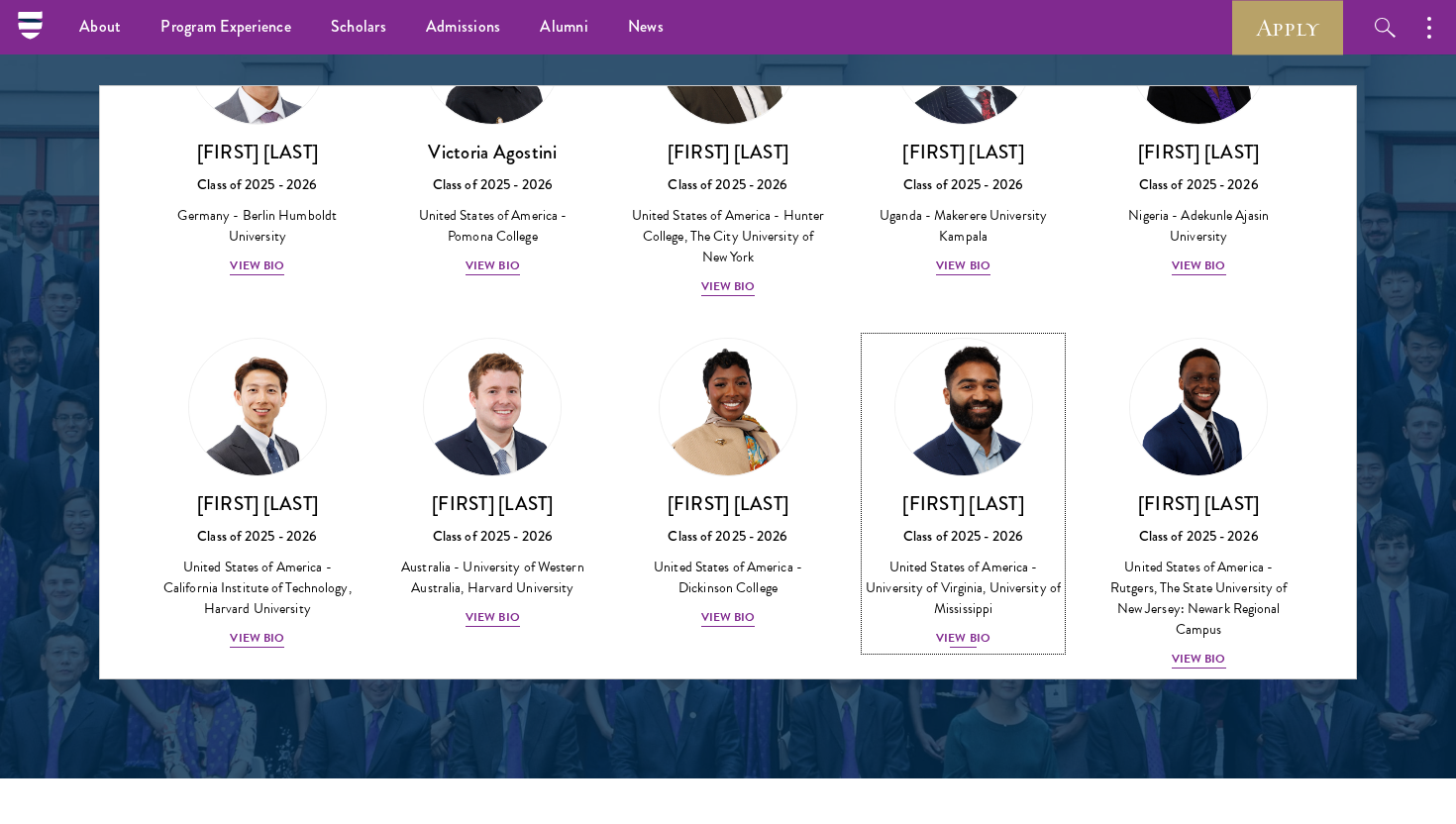 click on "View Bio" at bounding box center (963, 638) 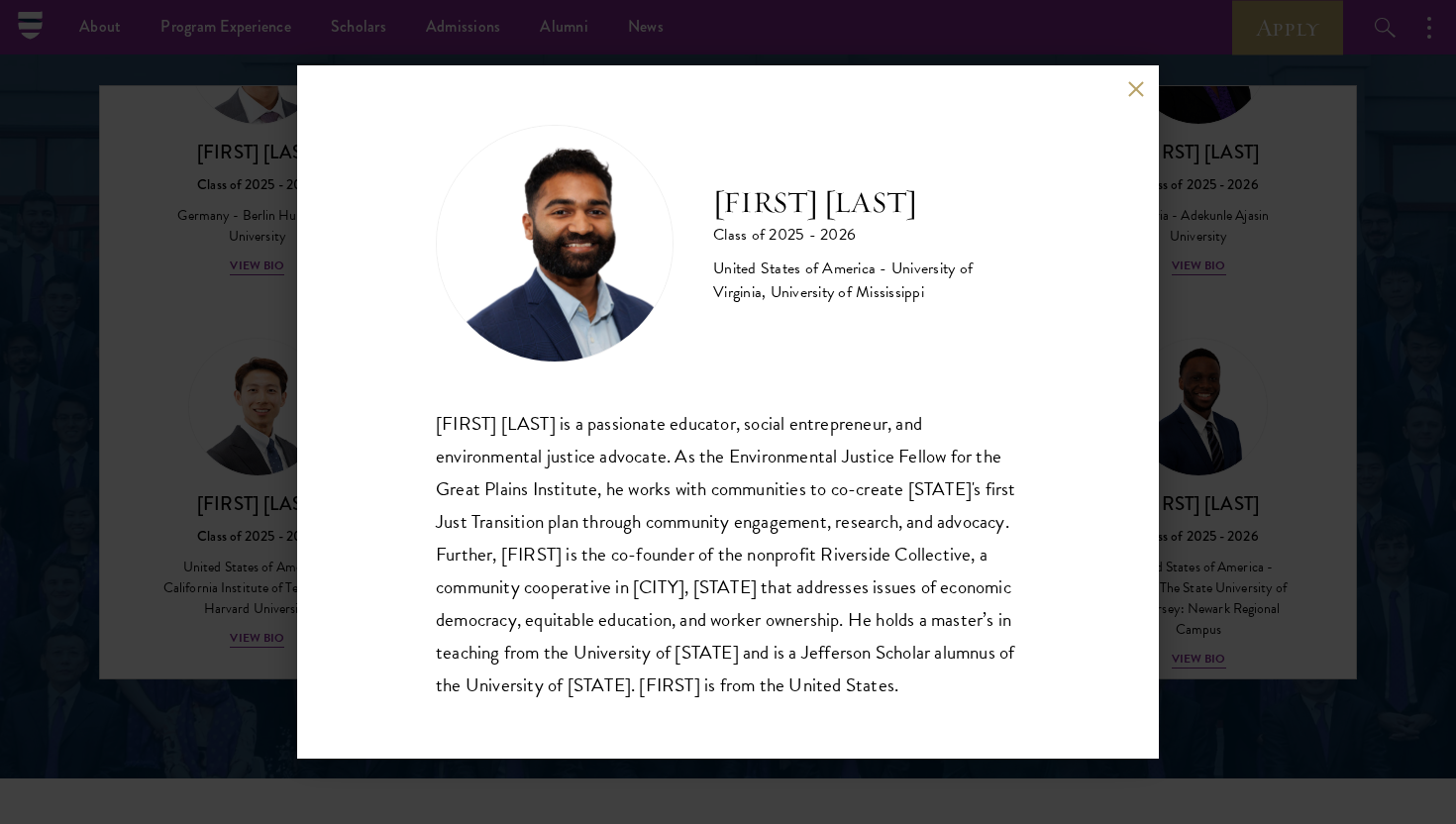 click on "[FIRST] [LAST]
Class of [YEAR] - [YEAR]
[COUNTRY] - [UNIVERSITY], [UNIVERSITY]
[FIRST] [LAST] is a passionate educator, social entrepreneur, and environmental justice advocate. As the Environmental Justice Fellow for the Great Plains Institute, he works with communities to co-create [STATE]'s first Just Transition plan through community engagement, research, and advocacy. Further, [FIRST] is the co-founder of the nonprofit Riverside Collective, a community cooperative in Jackson, [STATE], that addresses issues of economic democracy, equitable education, and worker ownership. He holds a master’s in teaching from the [UNIVERSITY] and is a Jefferson Scholar alumnus of the [UNIVERSITY]. [FIRST] is from the [COUNTRY]." at bounding box center [728, 412] 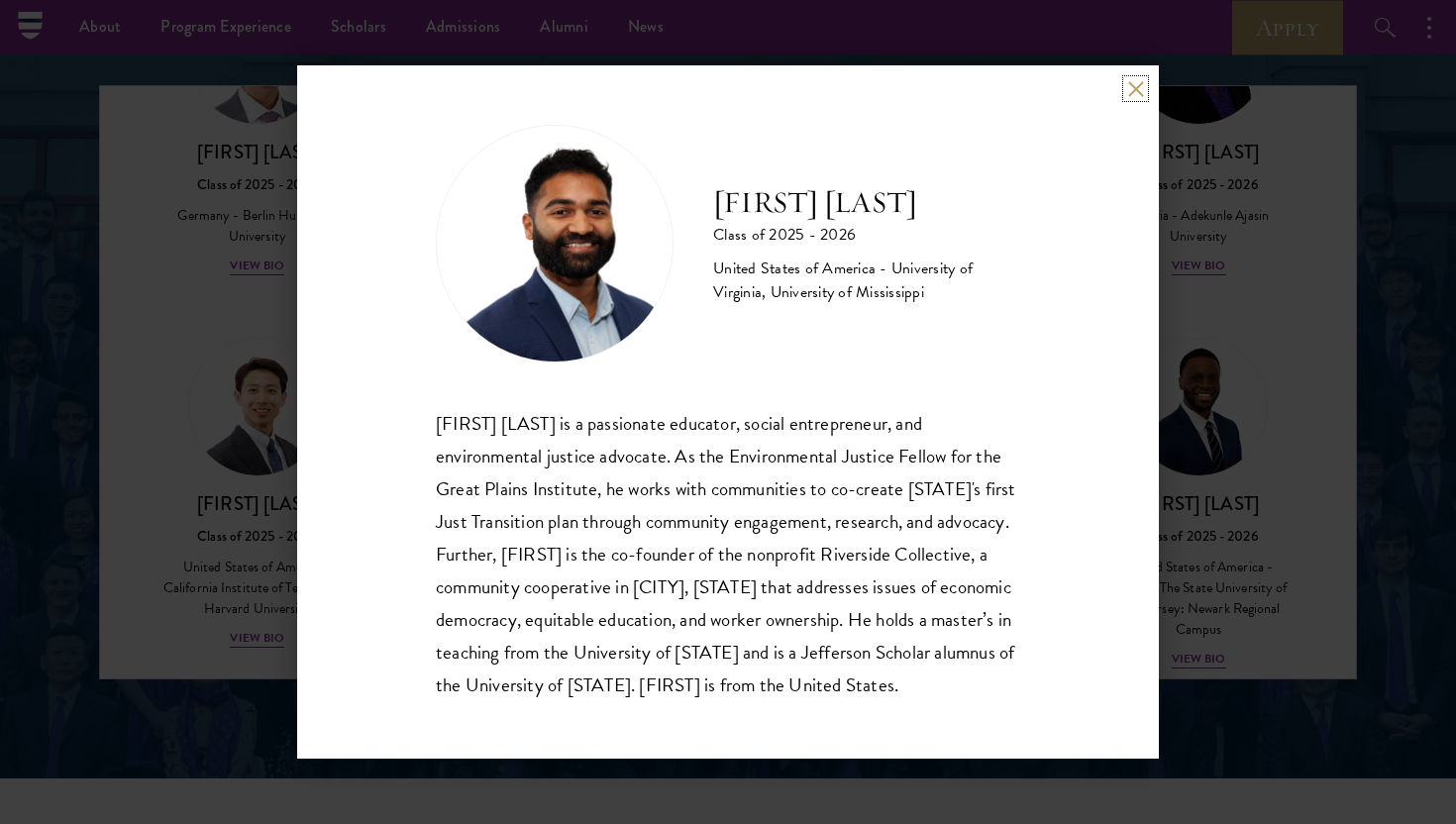 click at bounding box center [1135, 88] 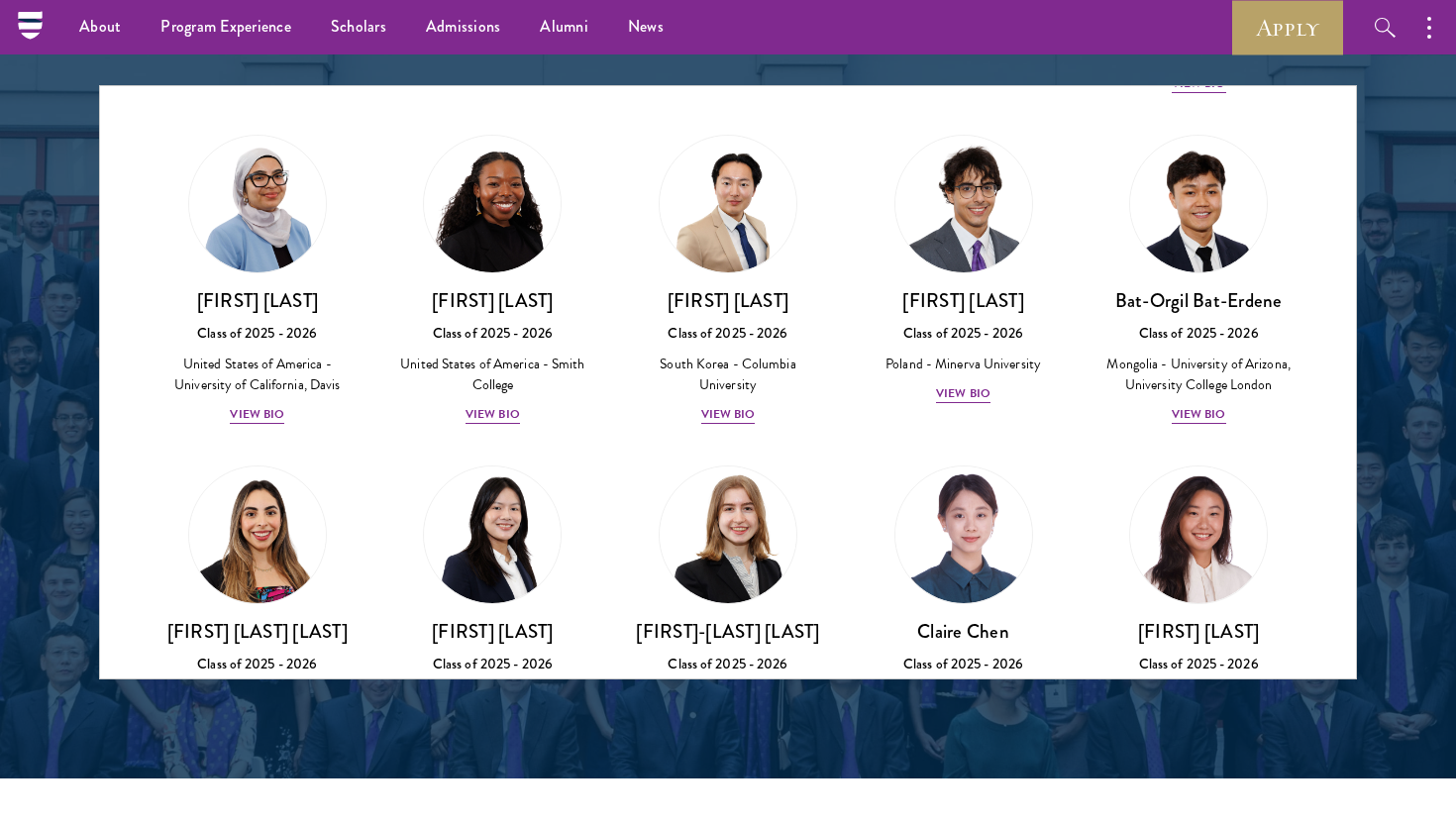 scroll, scrollTop: 1139, scrollLeft: 0, axis: vertical 